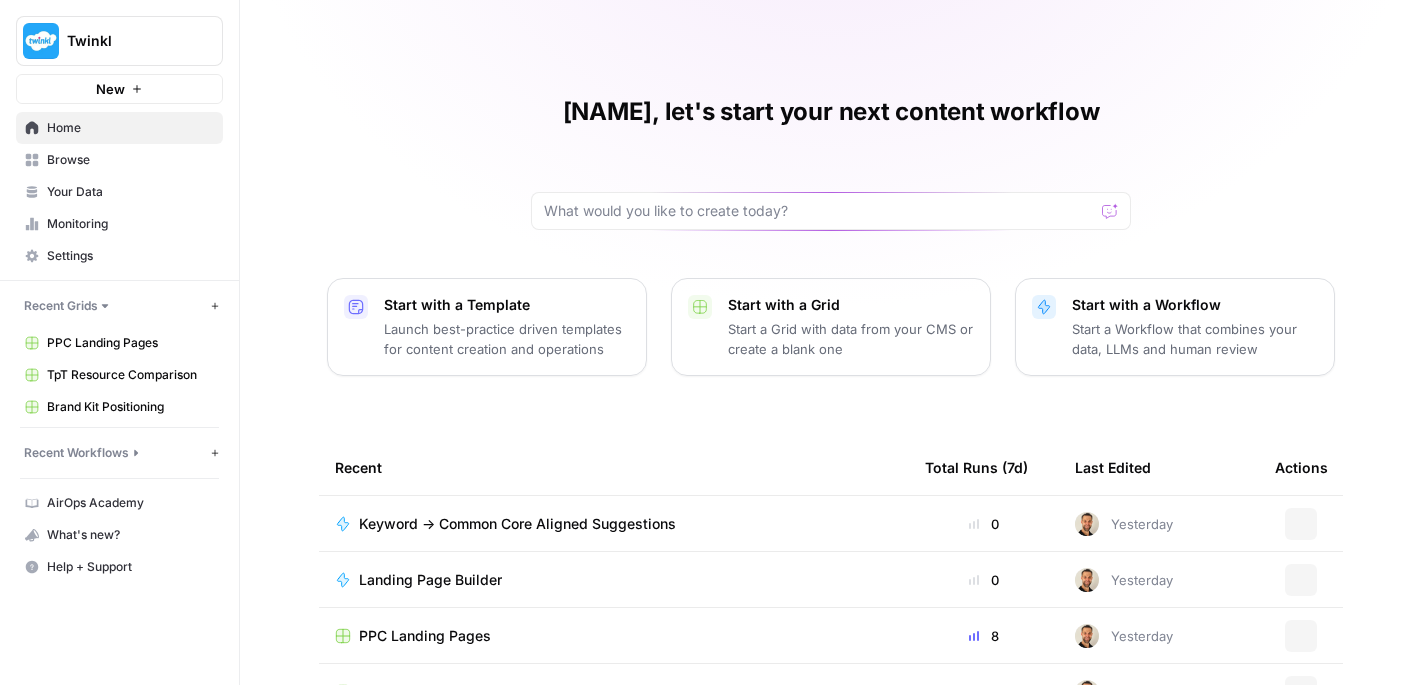 scroll, scrollTop: 0, scrollLeft: 0, axis: both 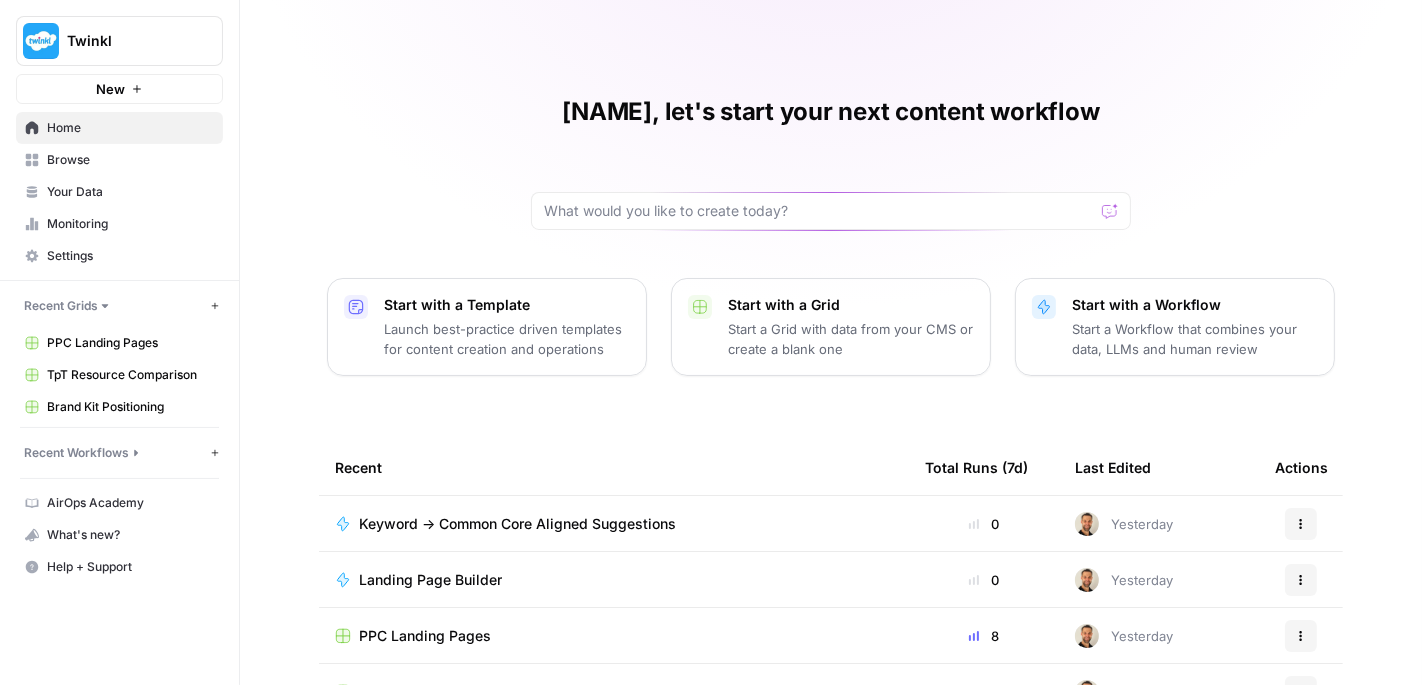 click on "Landing Page Builder" at bounding box center (614, 579) 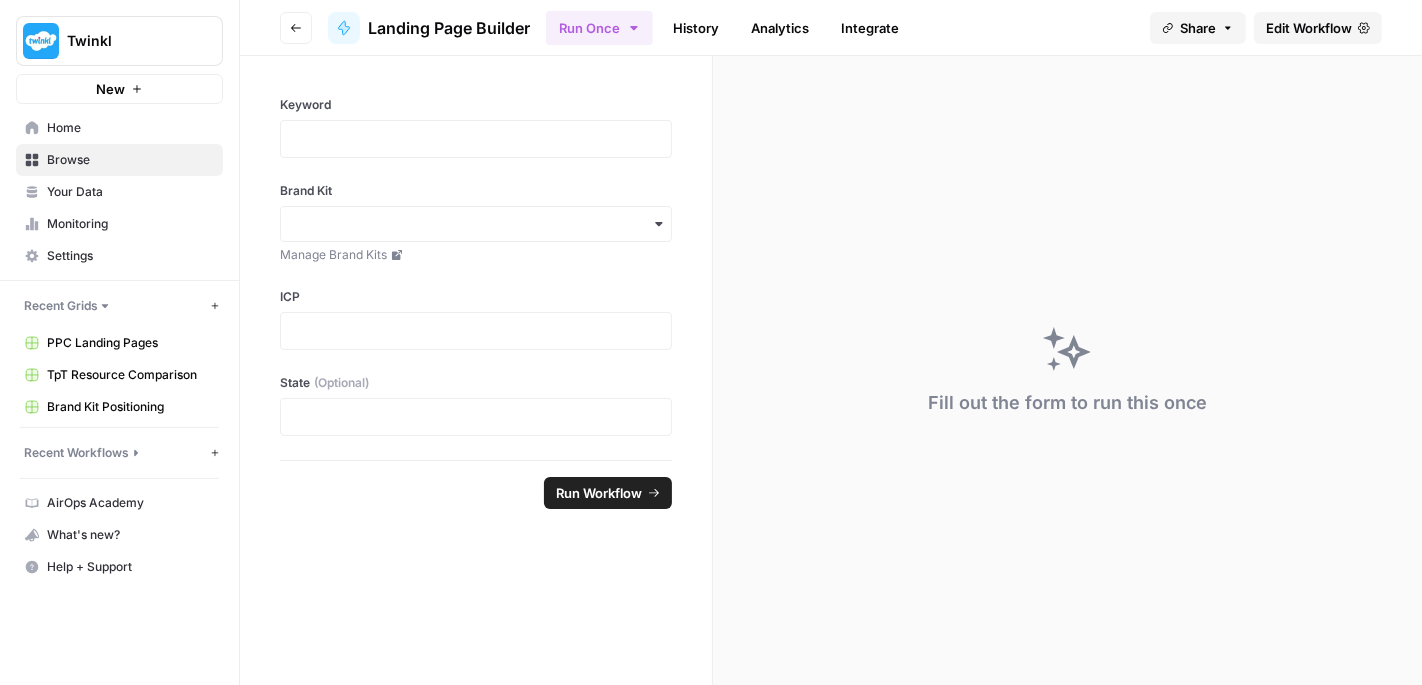 click on "Edit Workflow" at bounding box center (1309, 28) 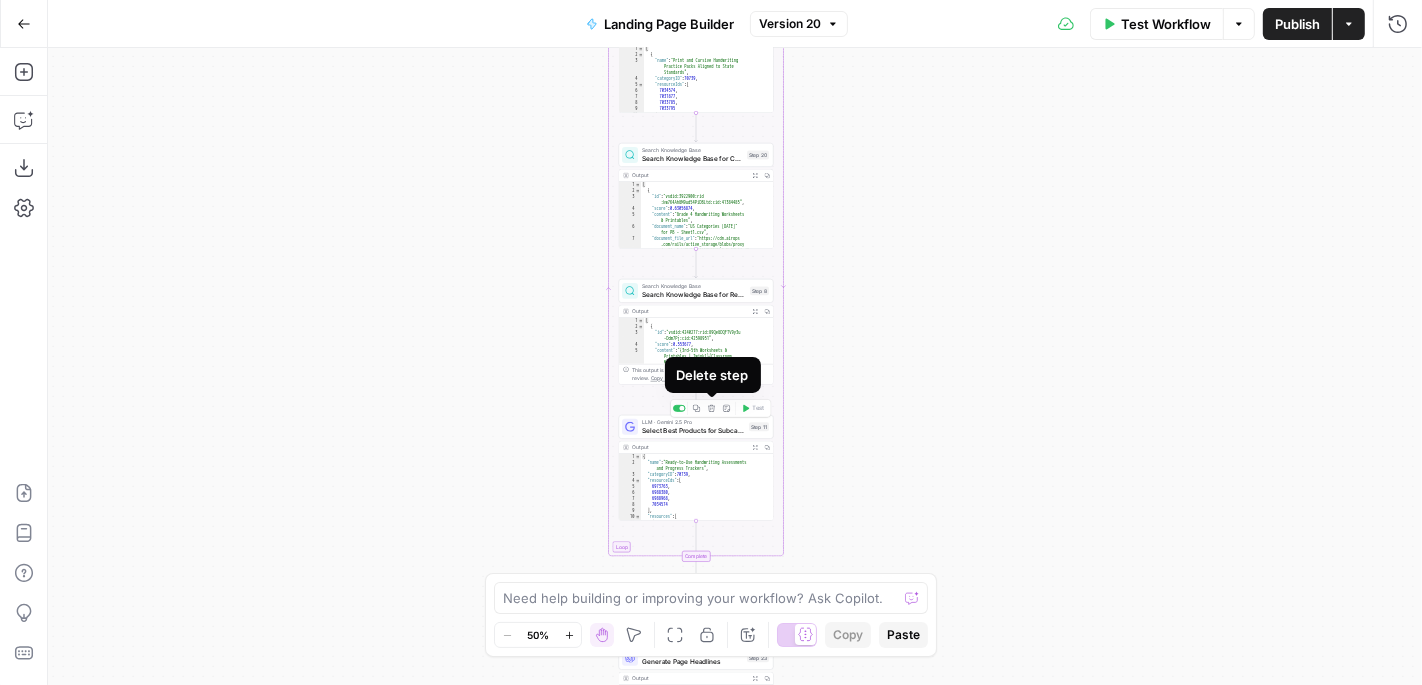 click on "LLM · Gemini 2.5 Pro" at bounding box center (693, 422) 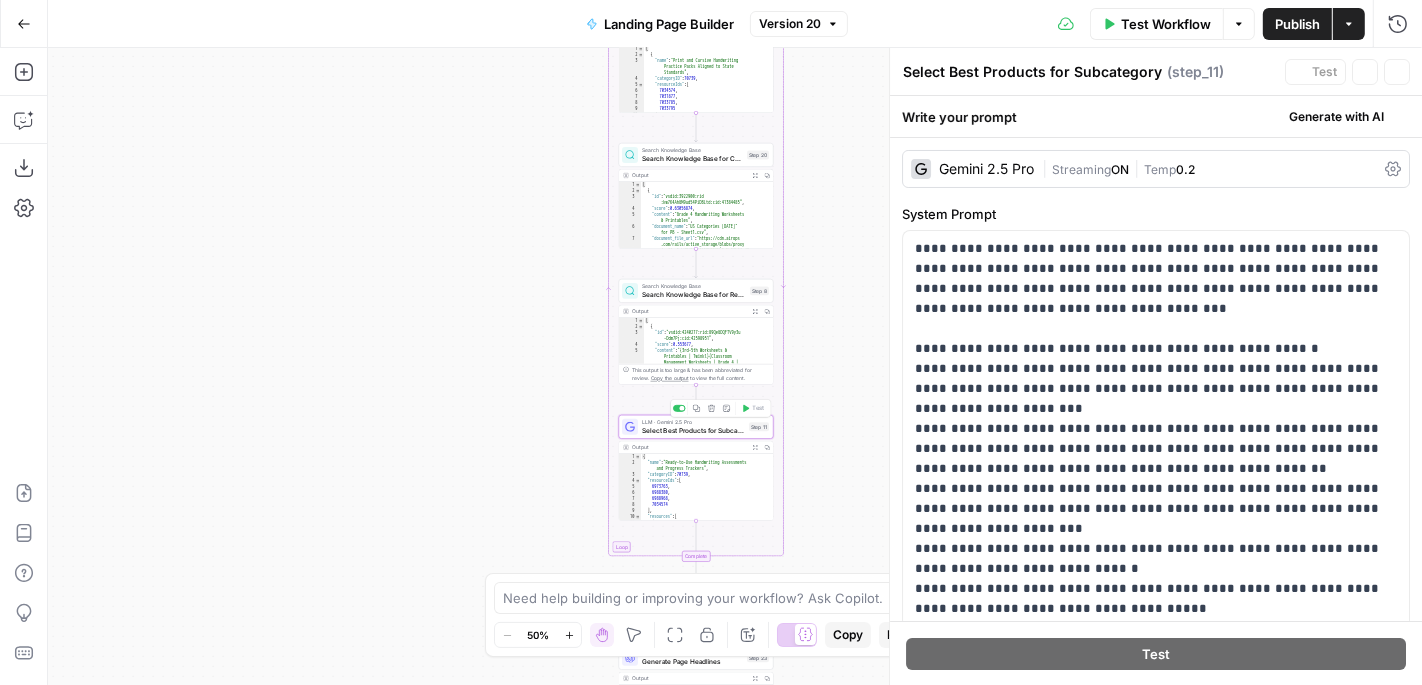 click on "Select Best Products for Subcategory" at bounding box center (693, 430) 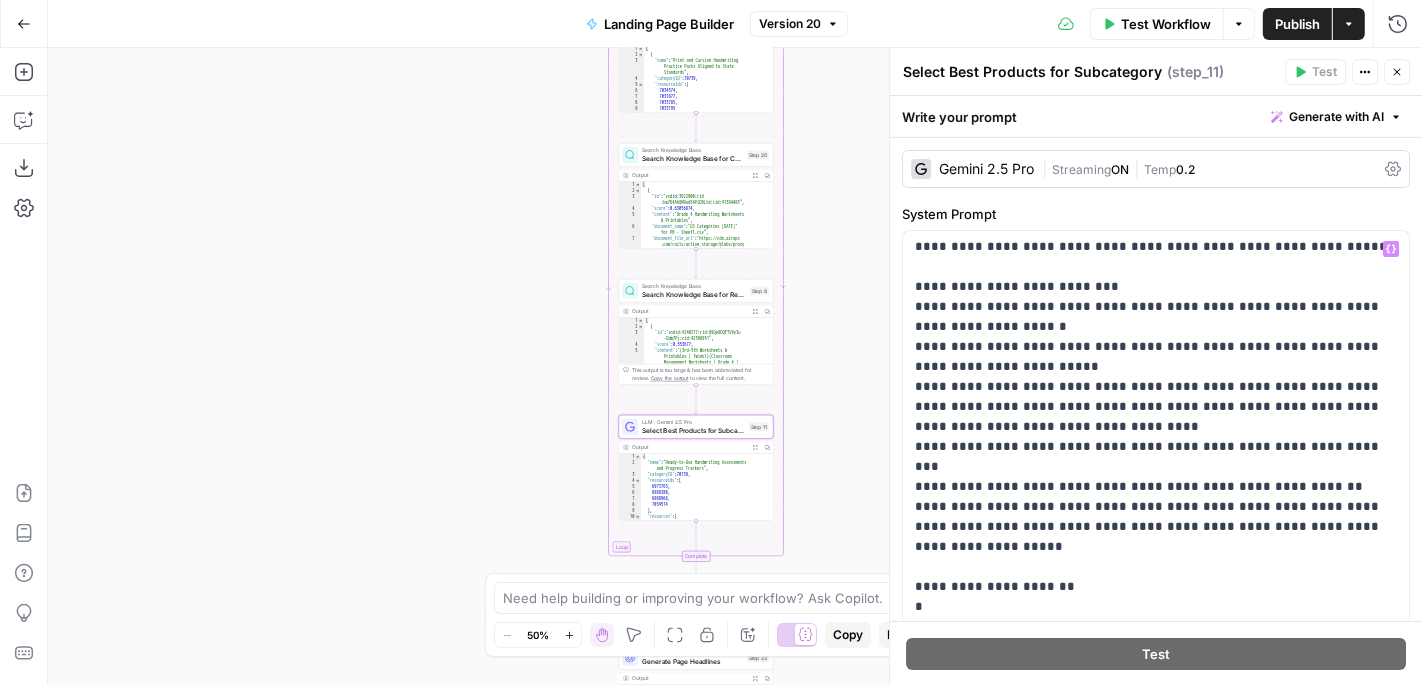 scroll, scrollTop: 761, scrollLeft: 0, axis: vertical 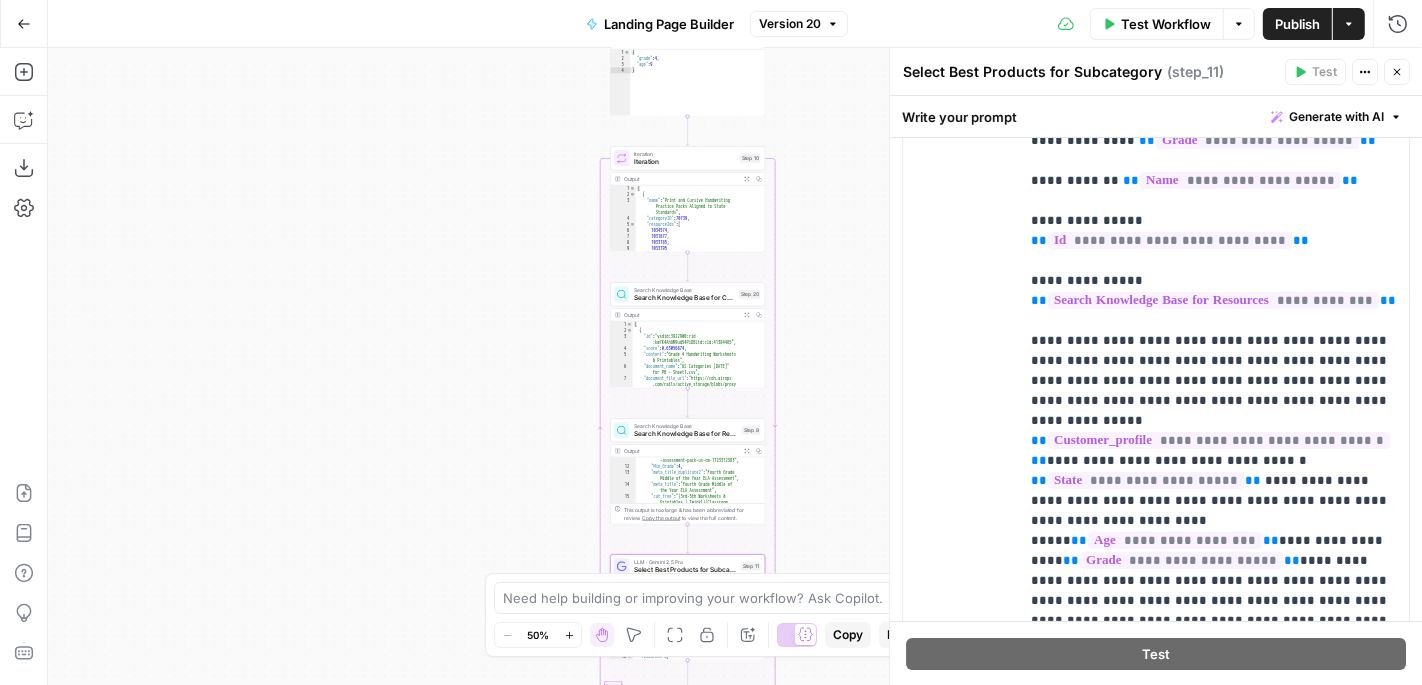 click on "Search Knowledge Base for Resources" at bounding box center [686, 434] 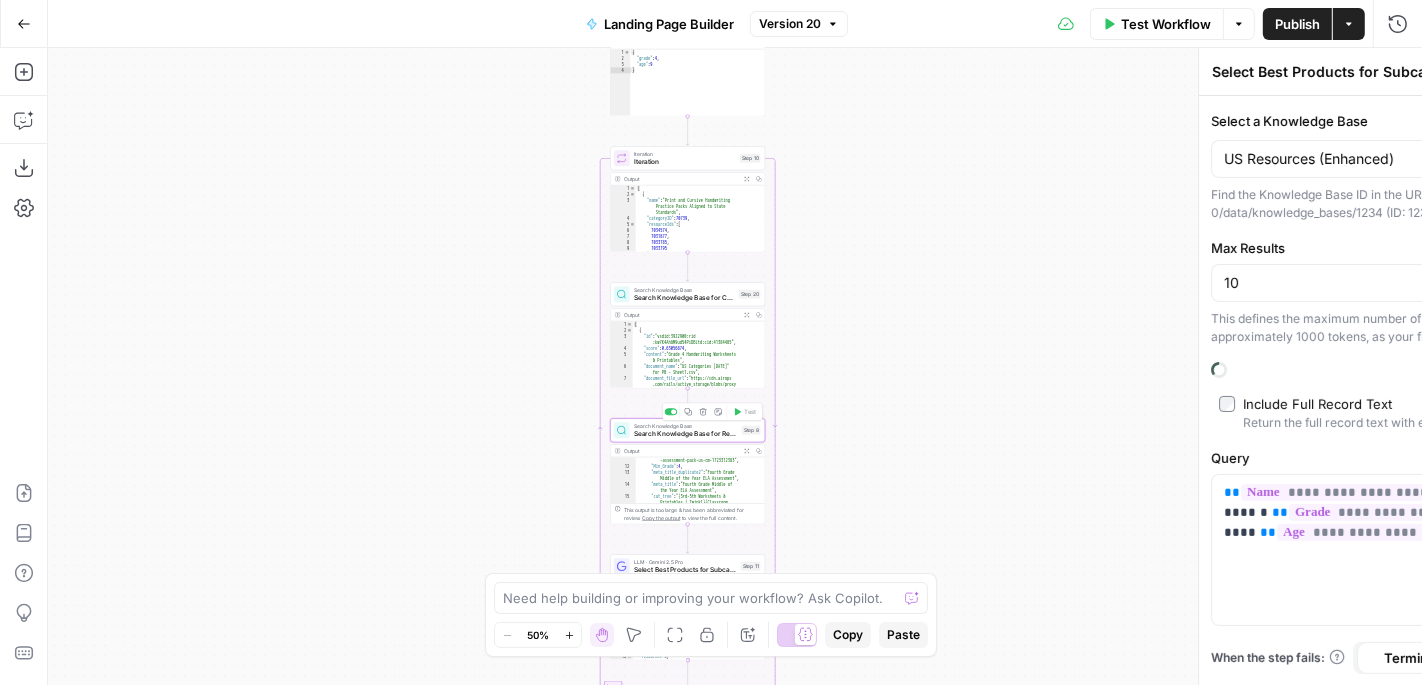 type on "Search Knowledge Base for Resources" 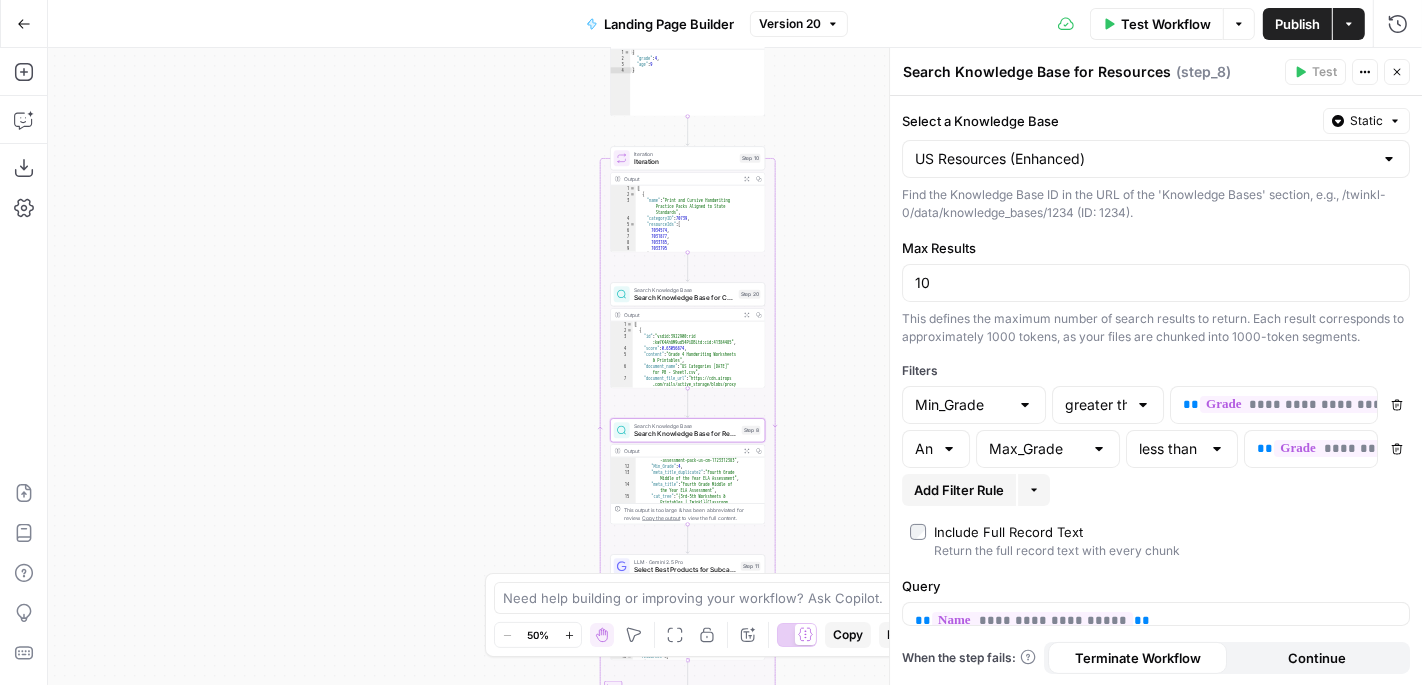click on "Add Filter Rule" at bounding box center [959, 490] 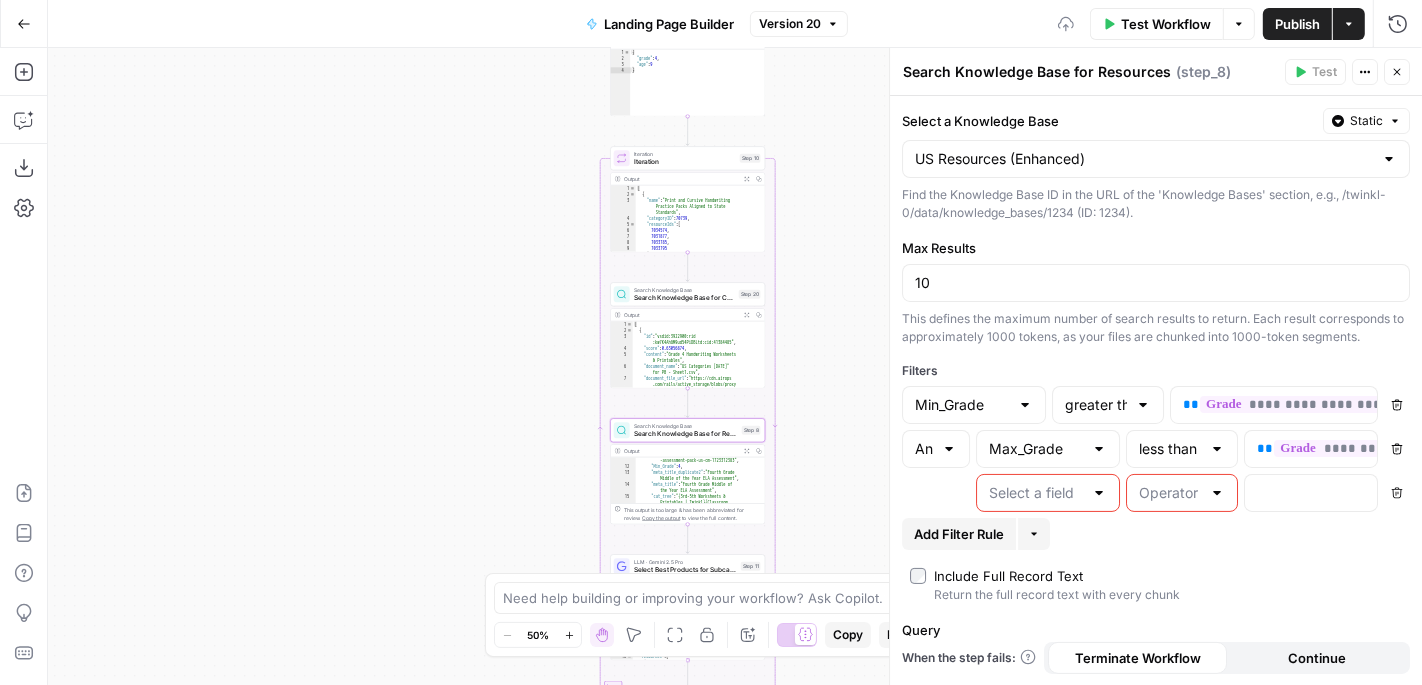 click at bounding box center [1037, 493] 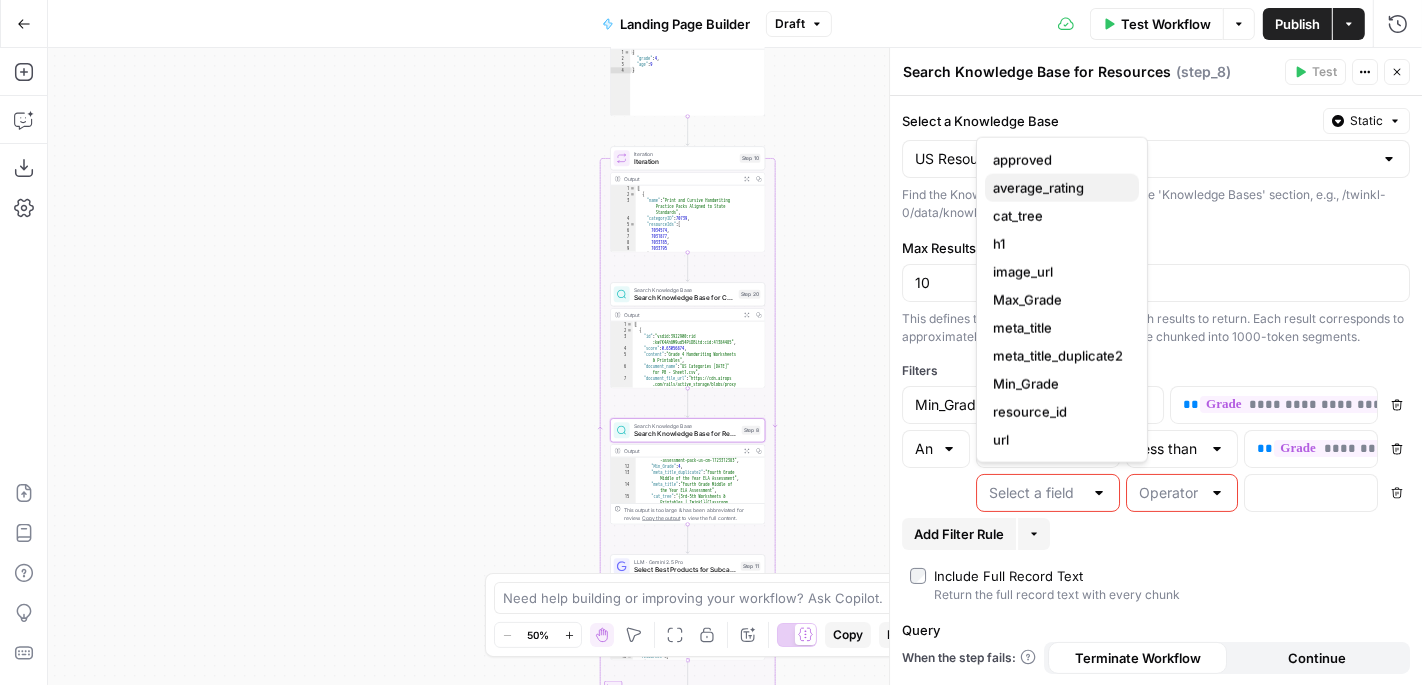 click on "average_rating" at bounding box center (1058, 188) 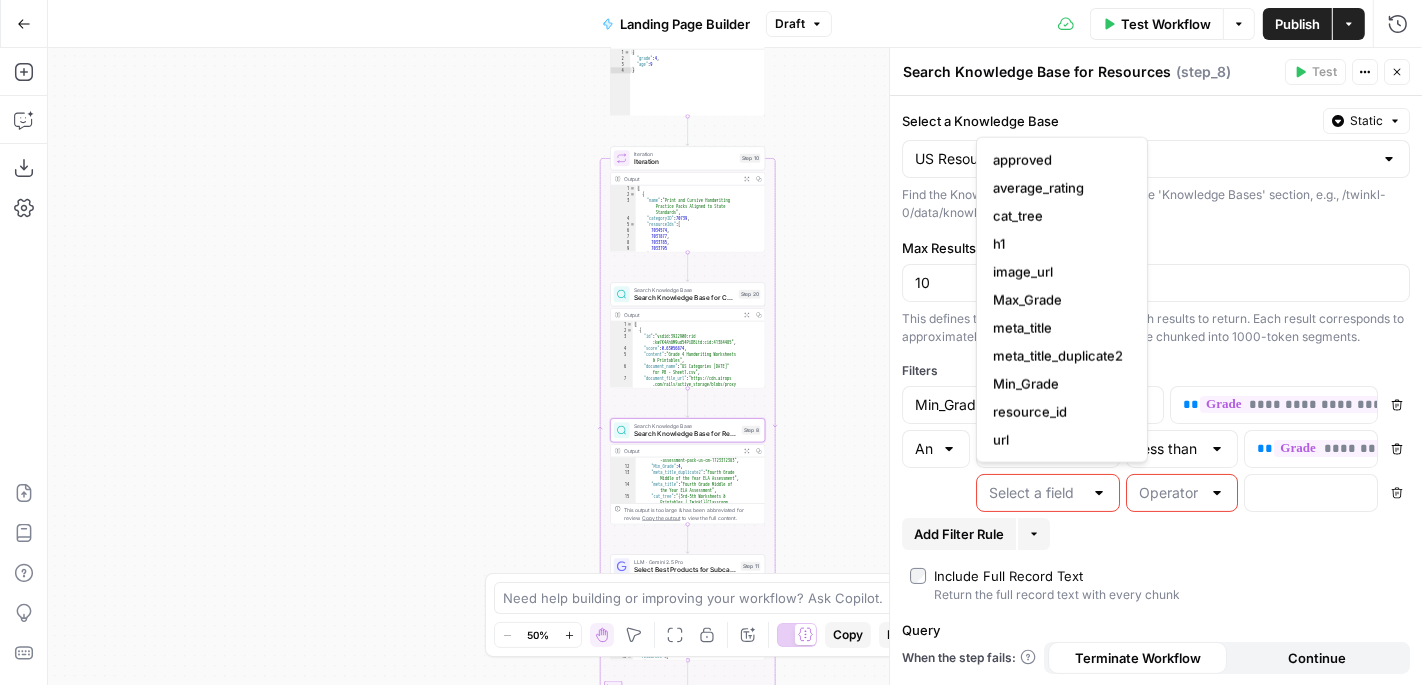 type on "average_rating" 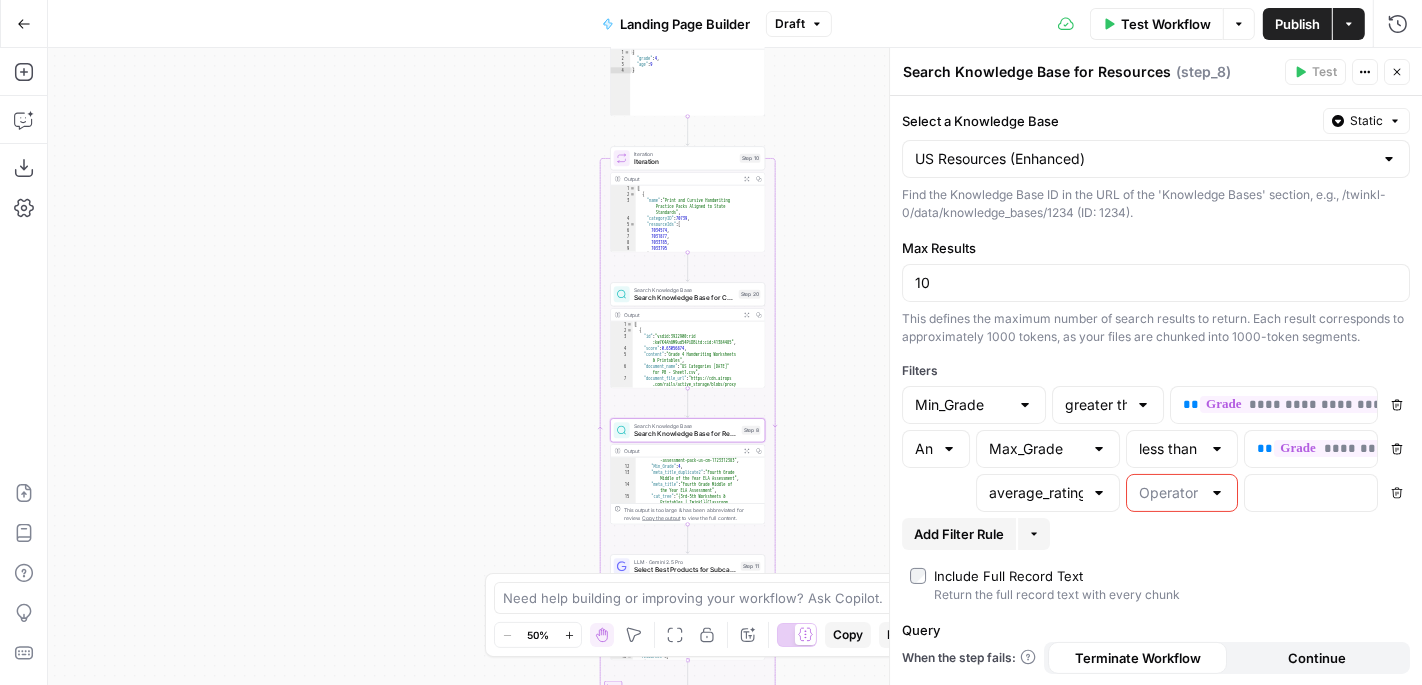 click at bounding box center [1171, 493] 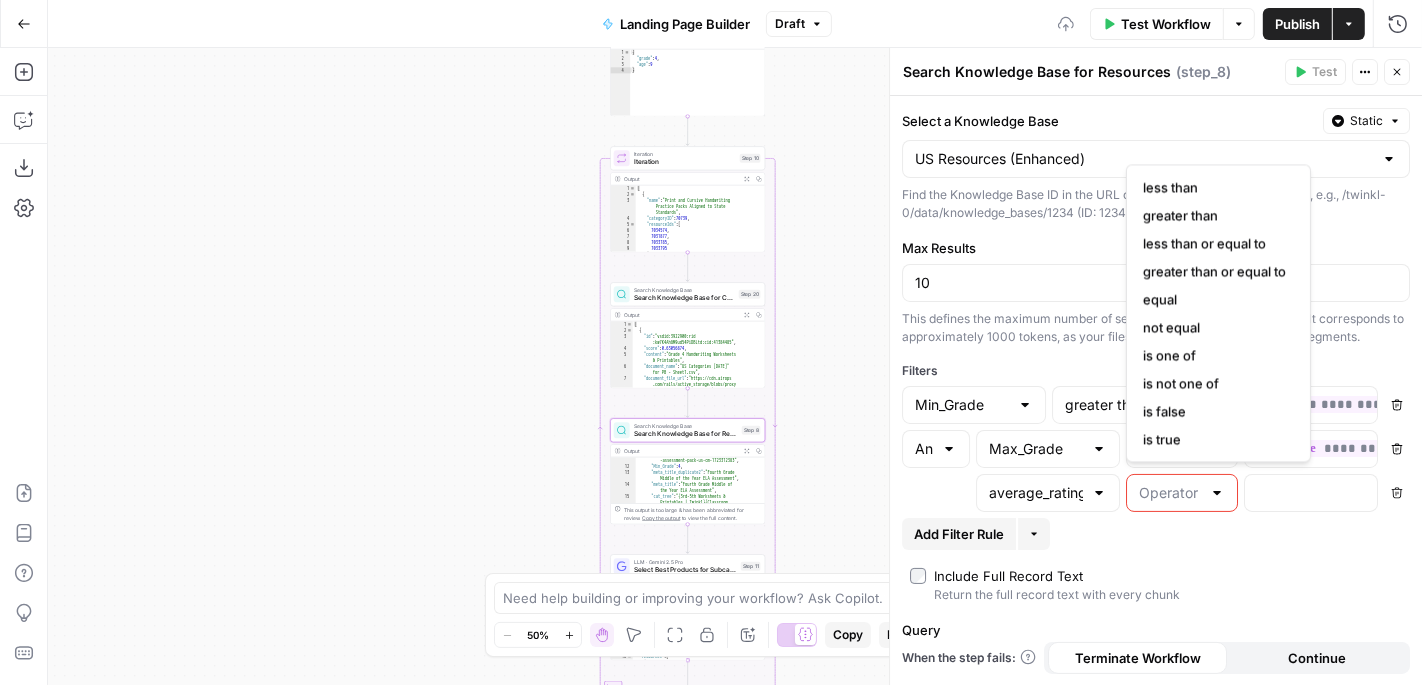 click at bounding box center (1183, 493) 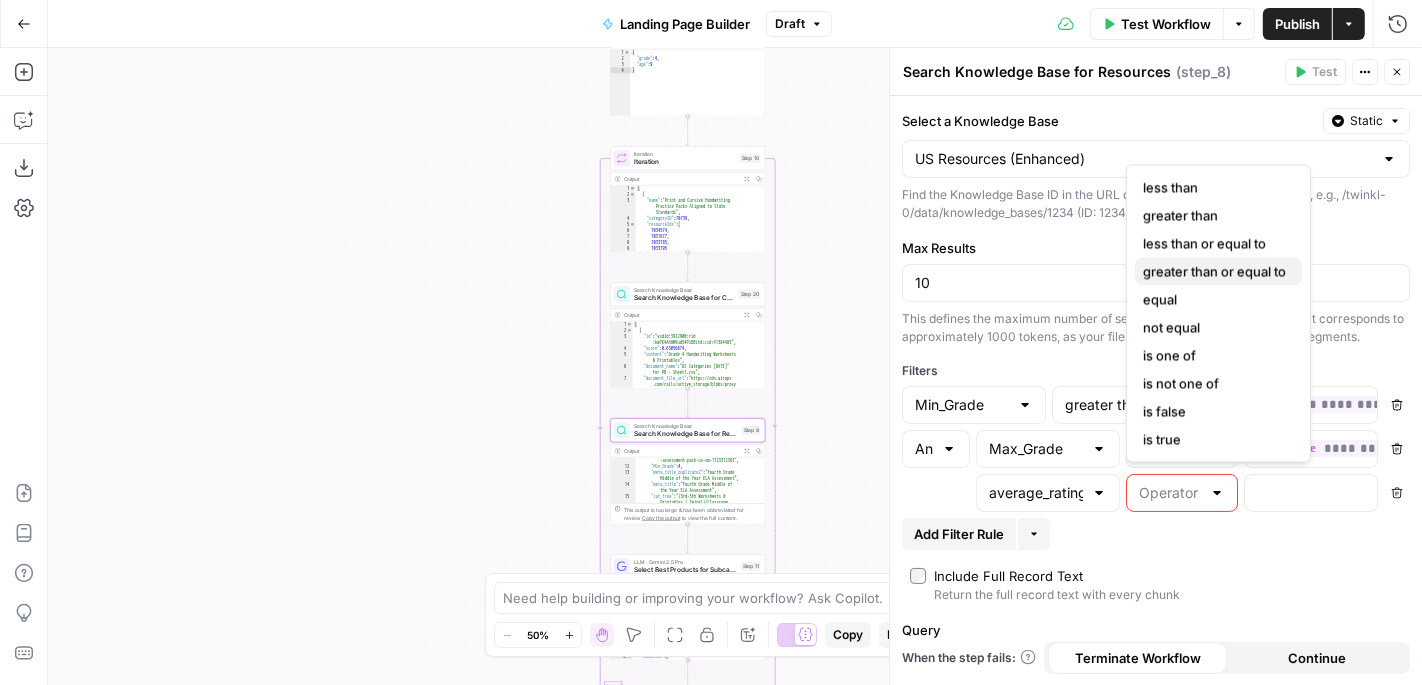click on "greater than or equal to" at bounding box center (1214, 271) 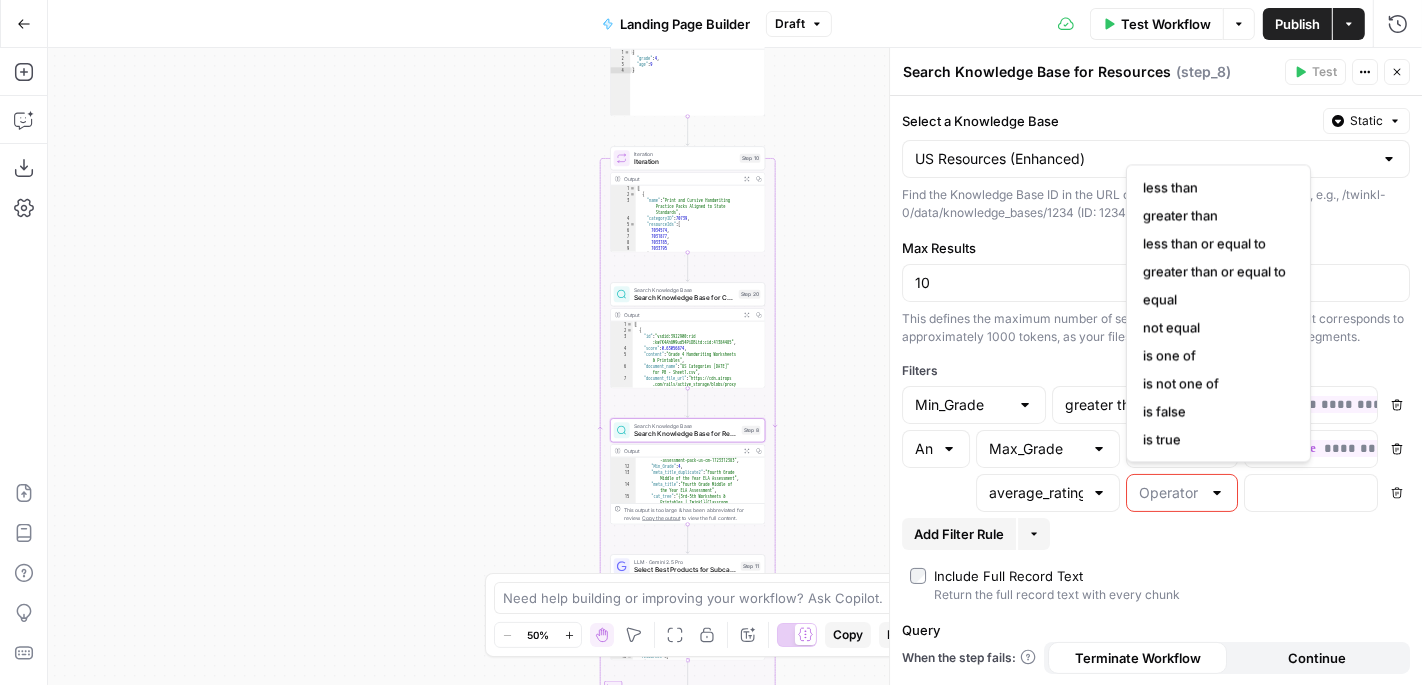 type on "greater than or equal to" 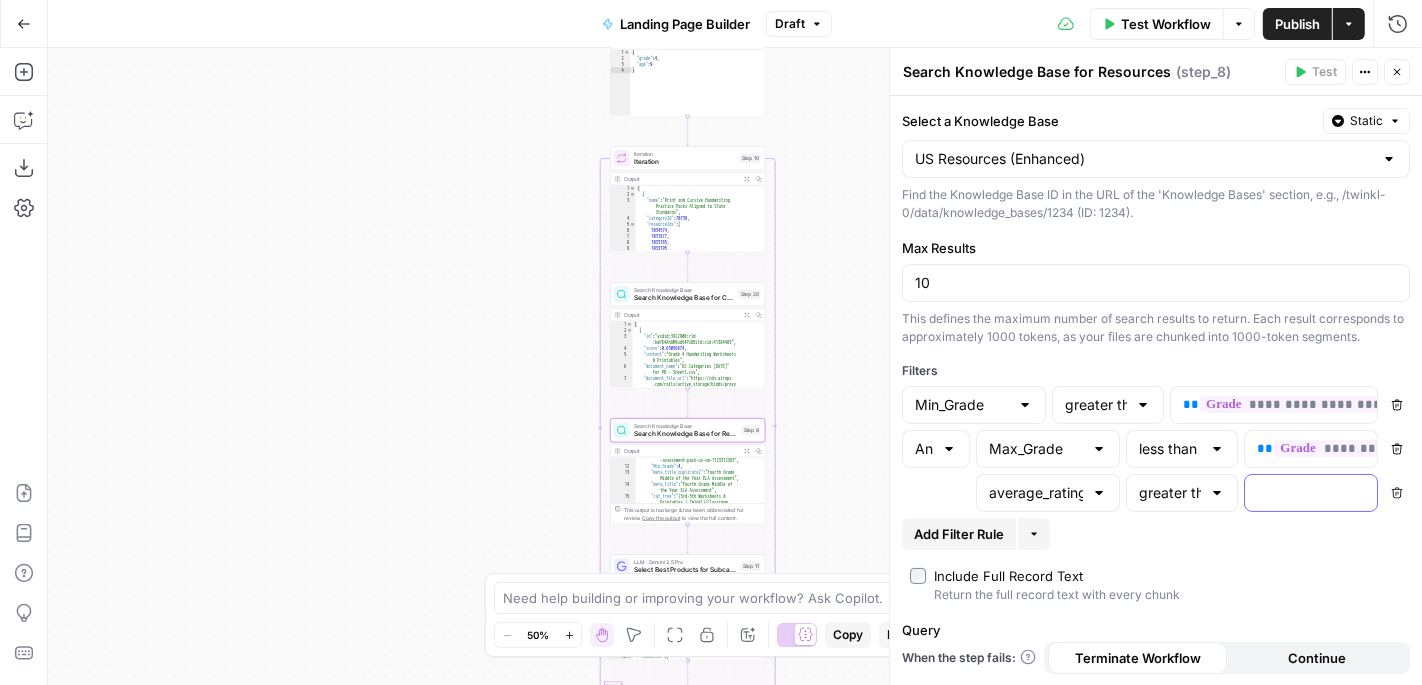 click at bounding box center (1296, 493) 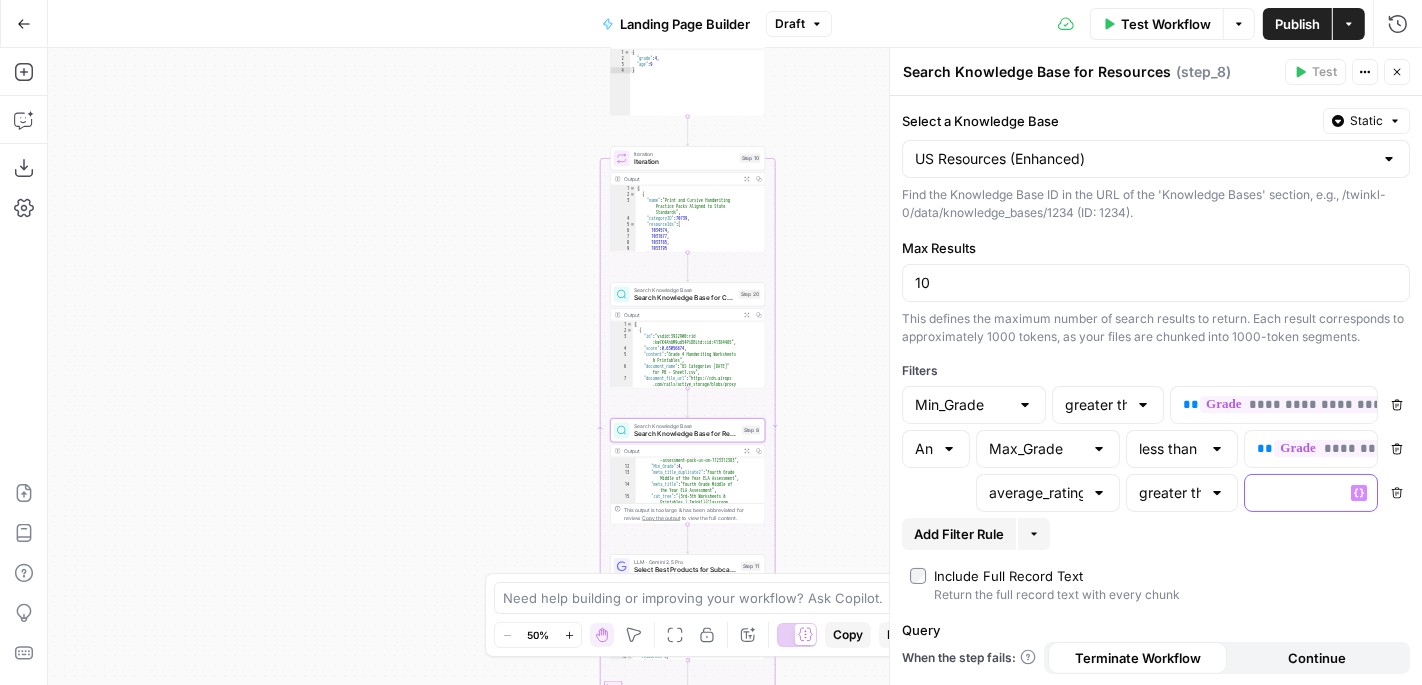 type 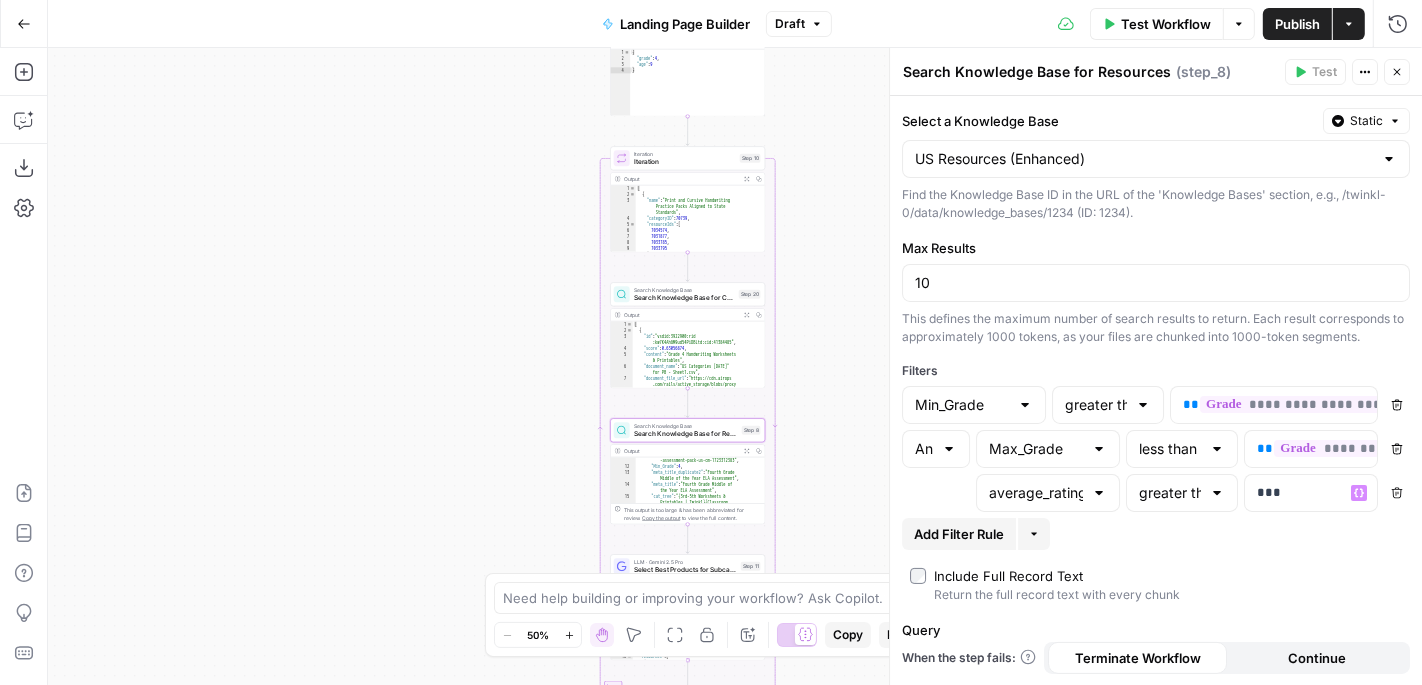 click on "**********" at bounding box center (1156, 391) 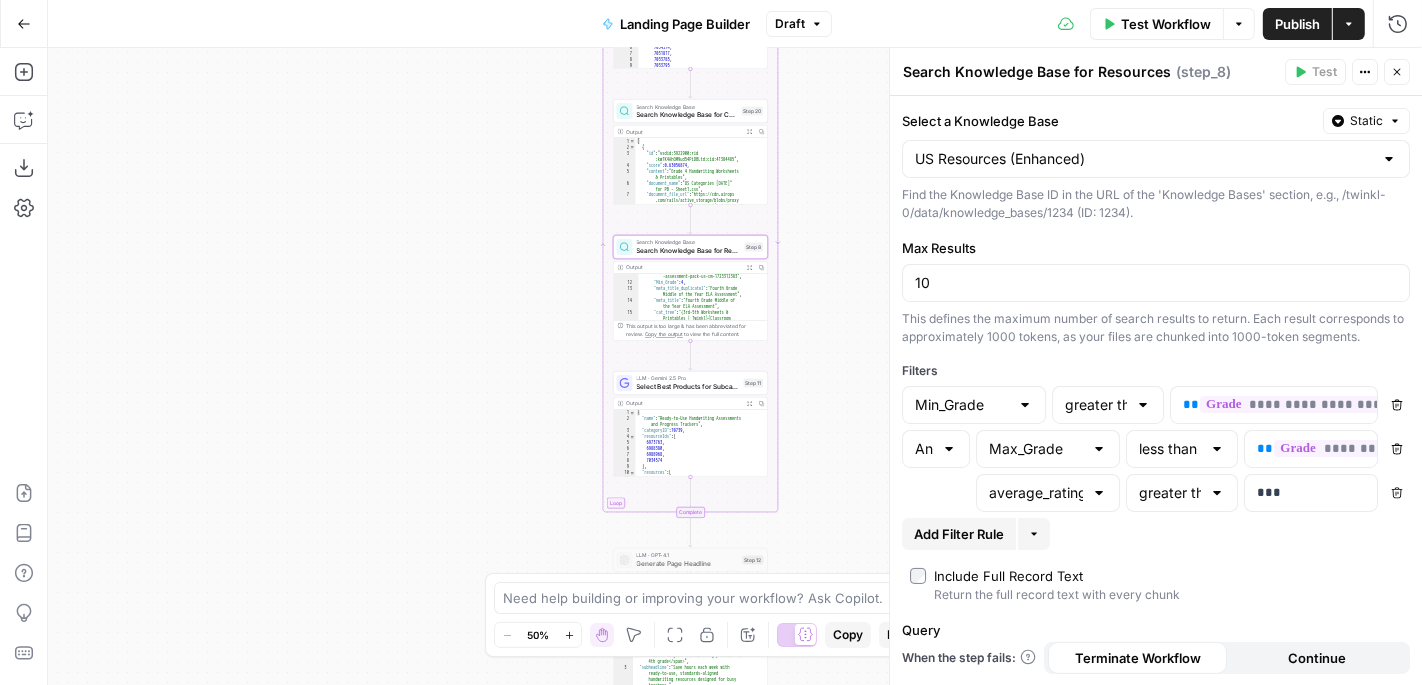 click 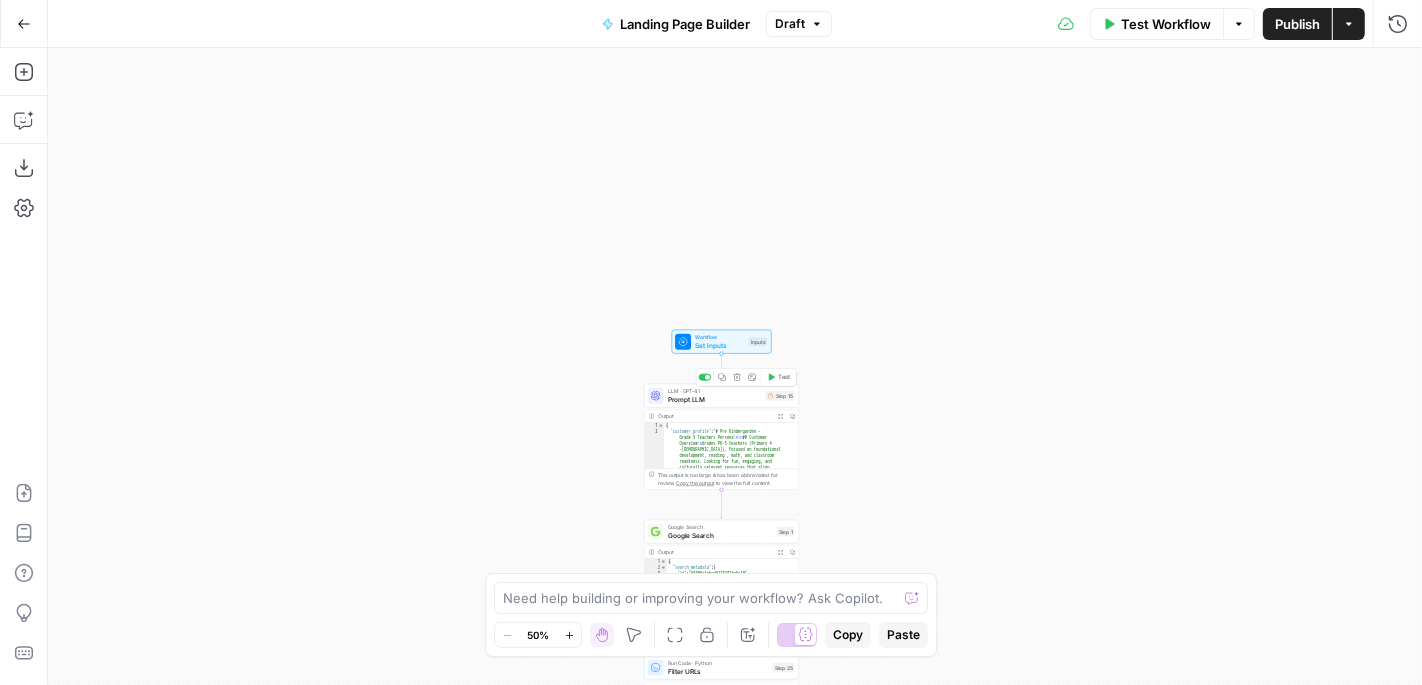 click on "Prompt LLM" at bounding box center [715, 399] 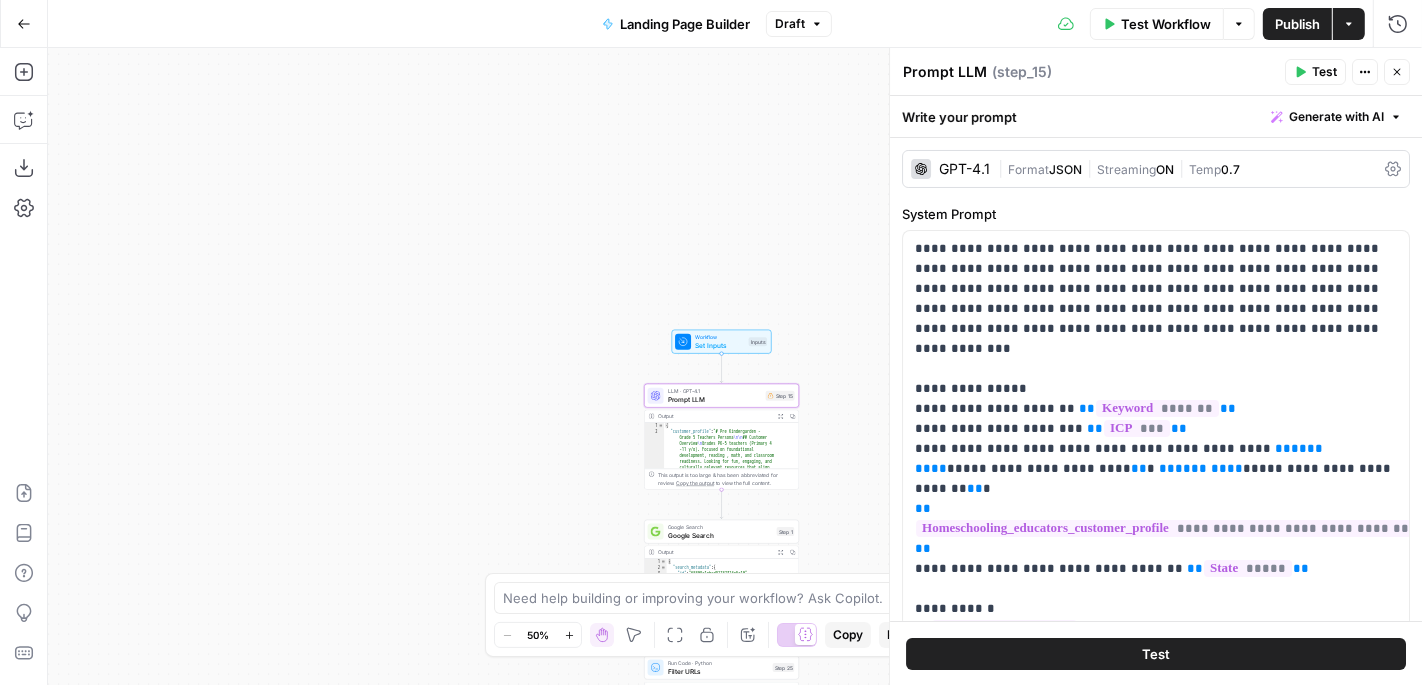 click on "Test Workflow" at bounding box center (1157, 24) 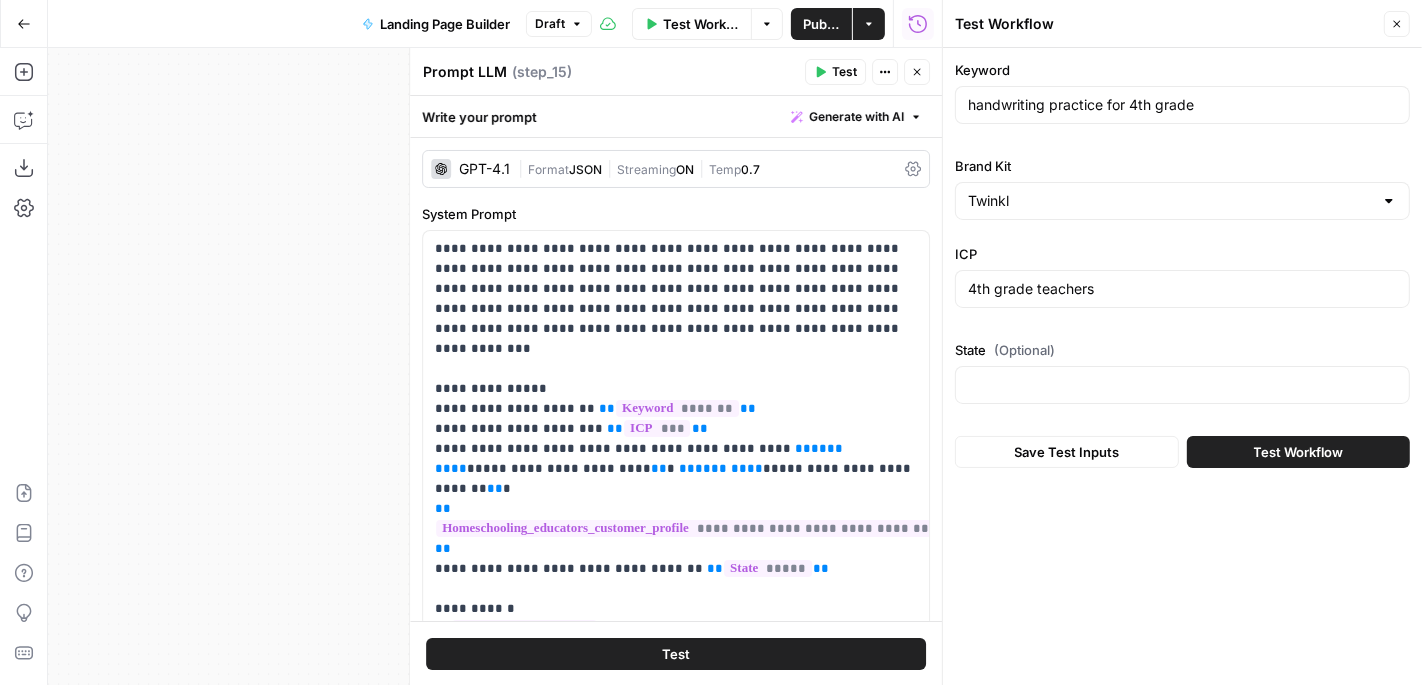 click on "Test Workflow" at bounding box center [1298, 452] 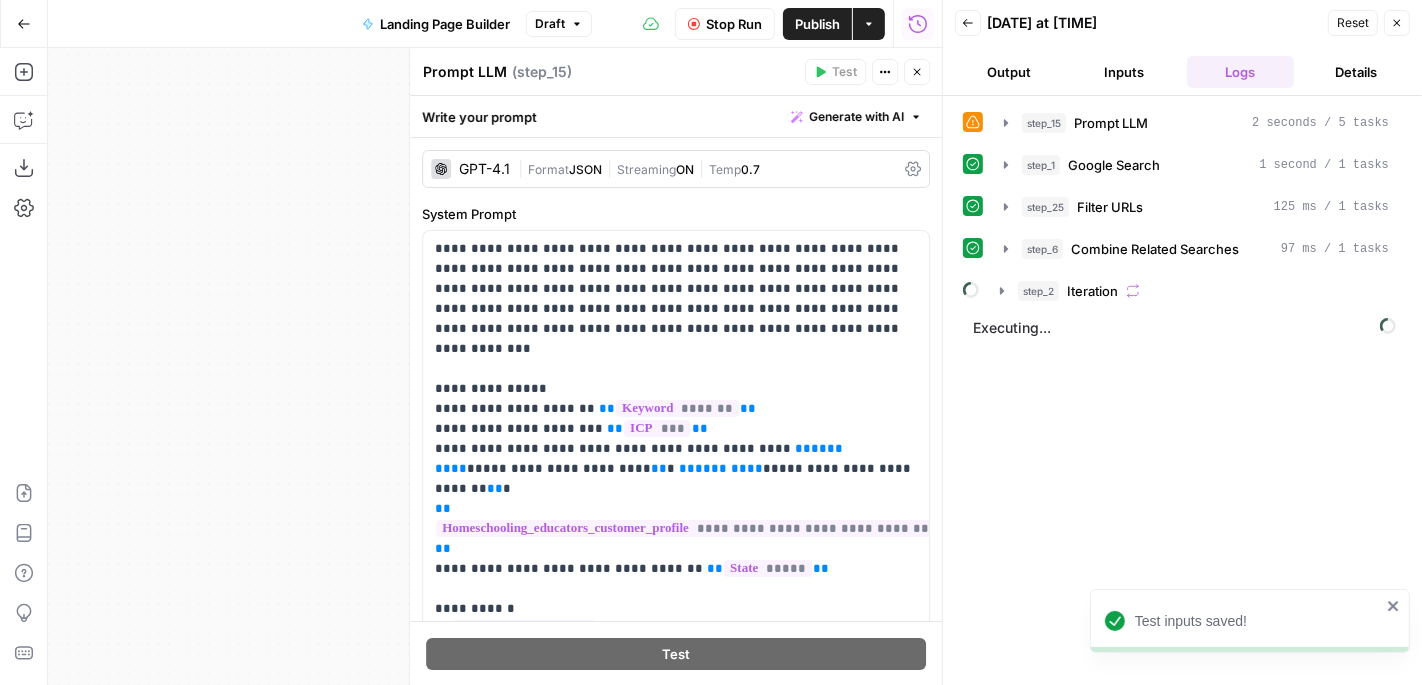 click on "Close" at bounding box center (917, 72) 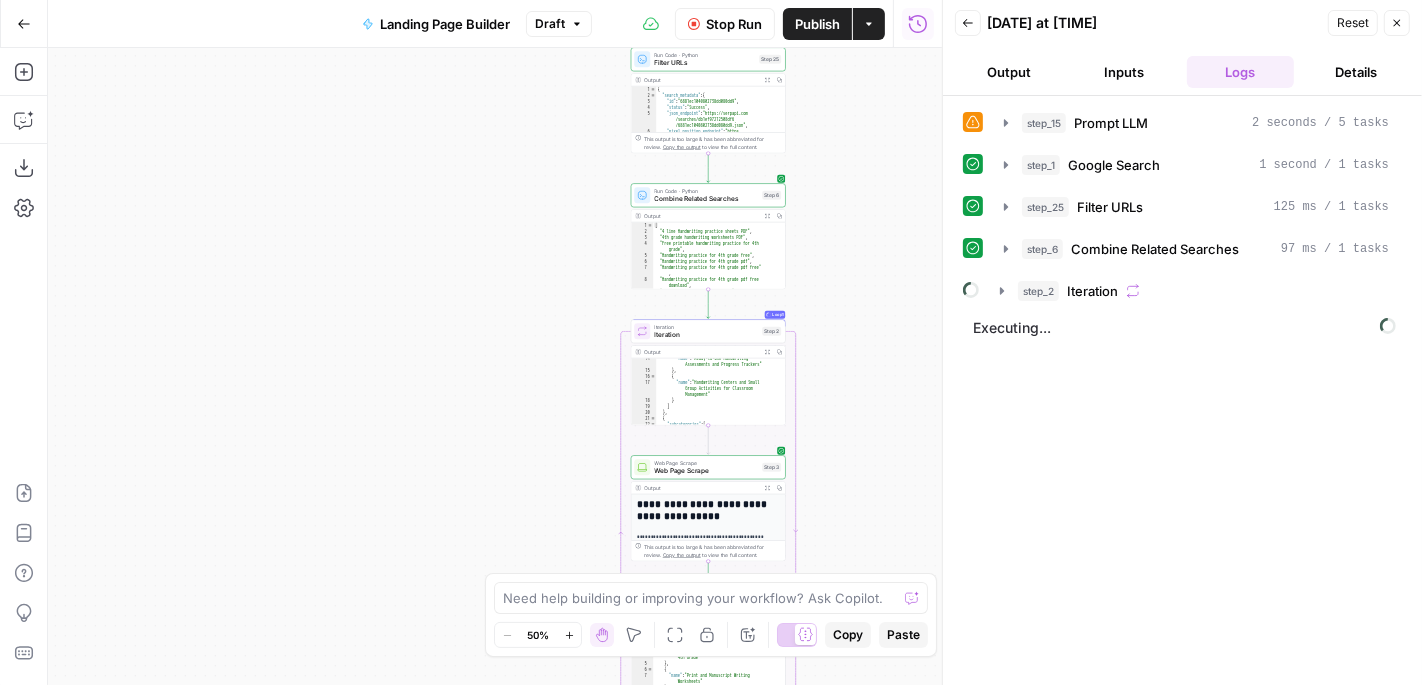 scroll, scrollTop: 210, scrollLeft: 0, axis: vertical 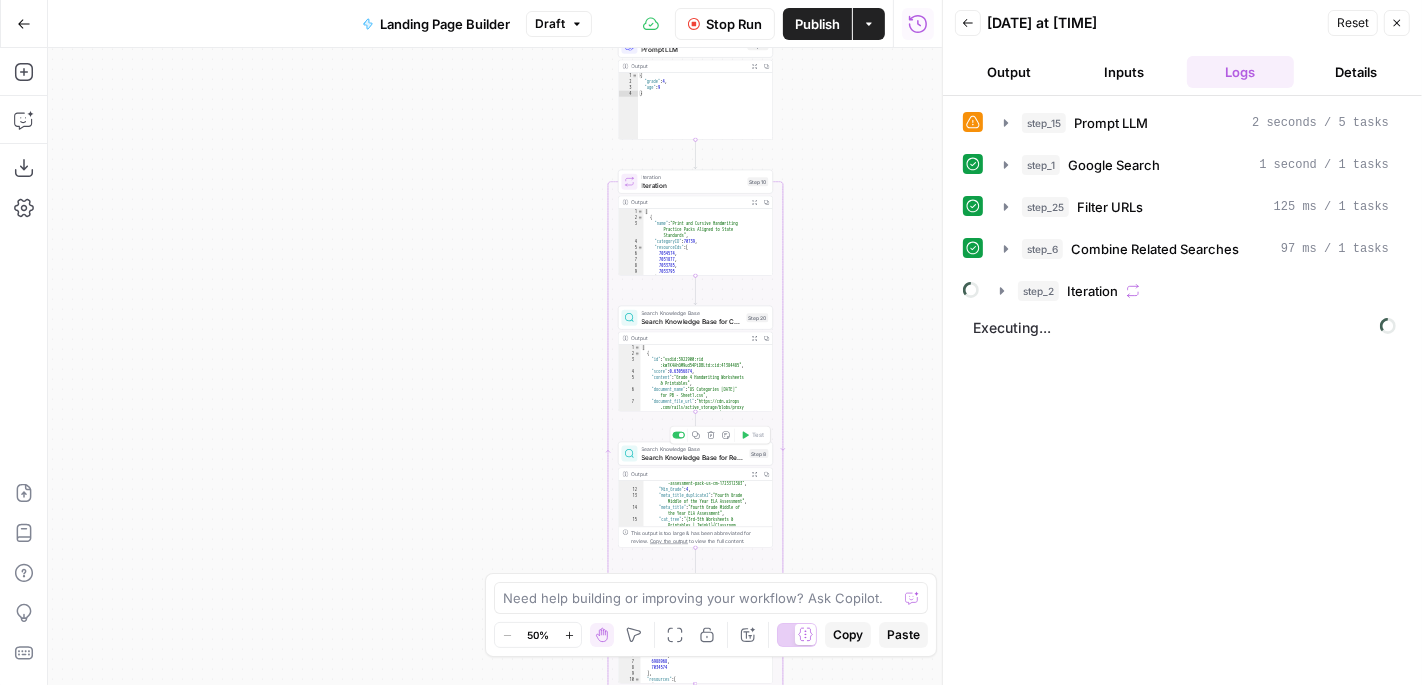 click on "Search Knowledge Base for Resources" at bounding box center [694, 457] 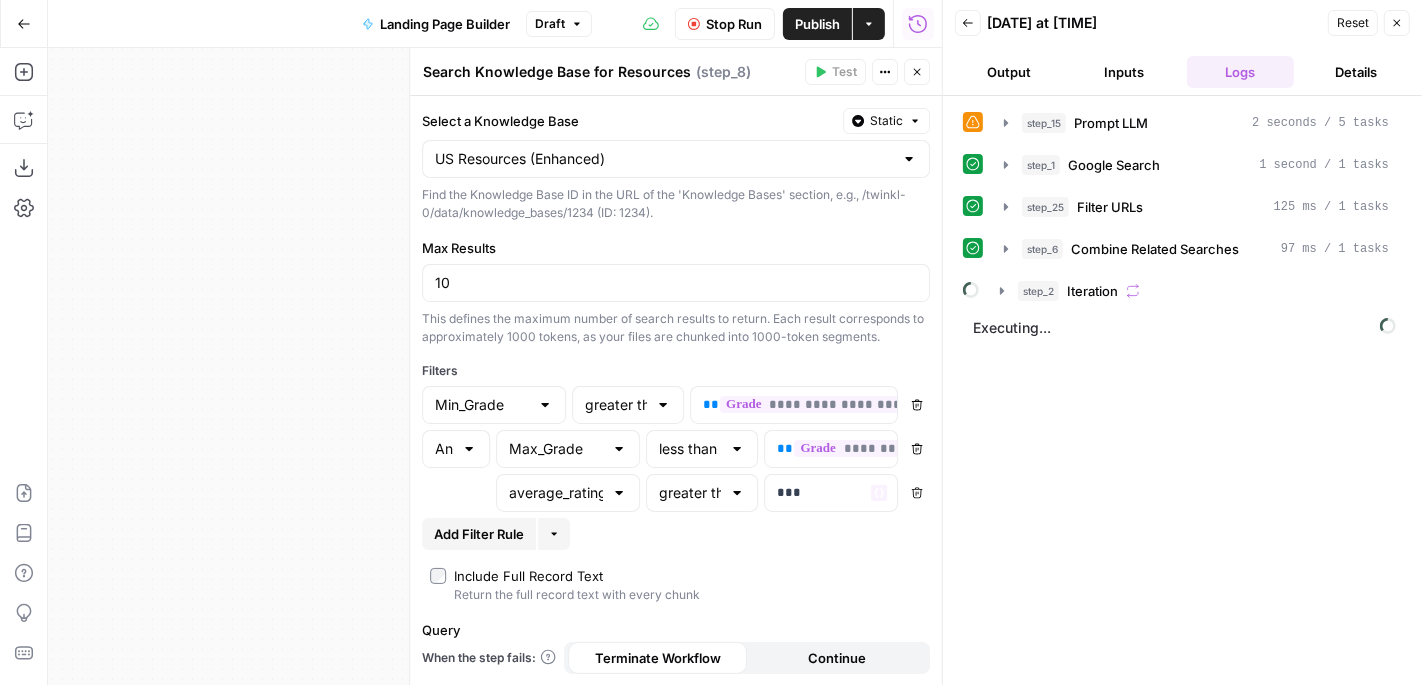 click 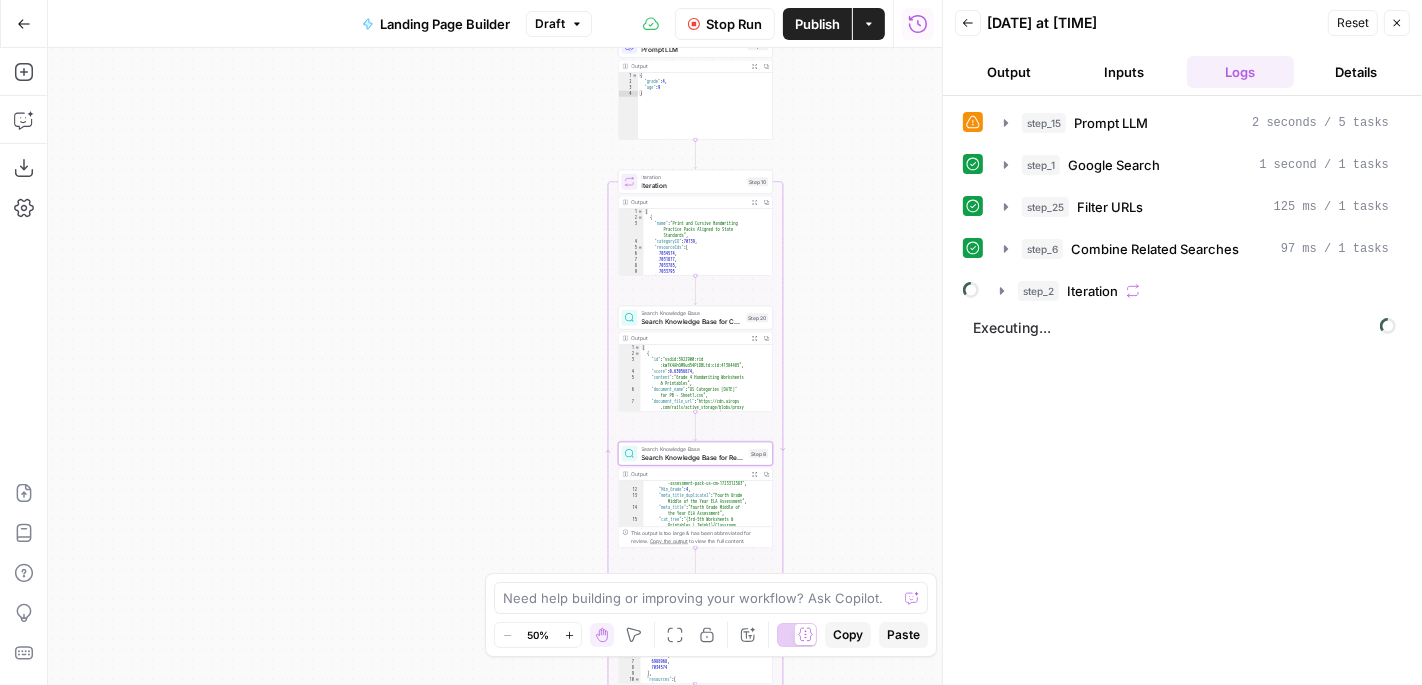 click on "Expand Output" at bounding box center (755, 474) 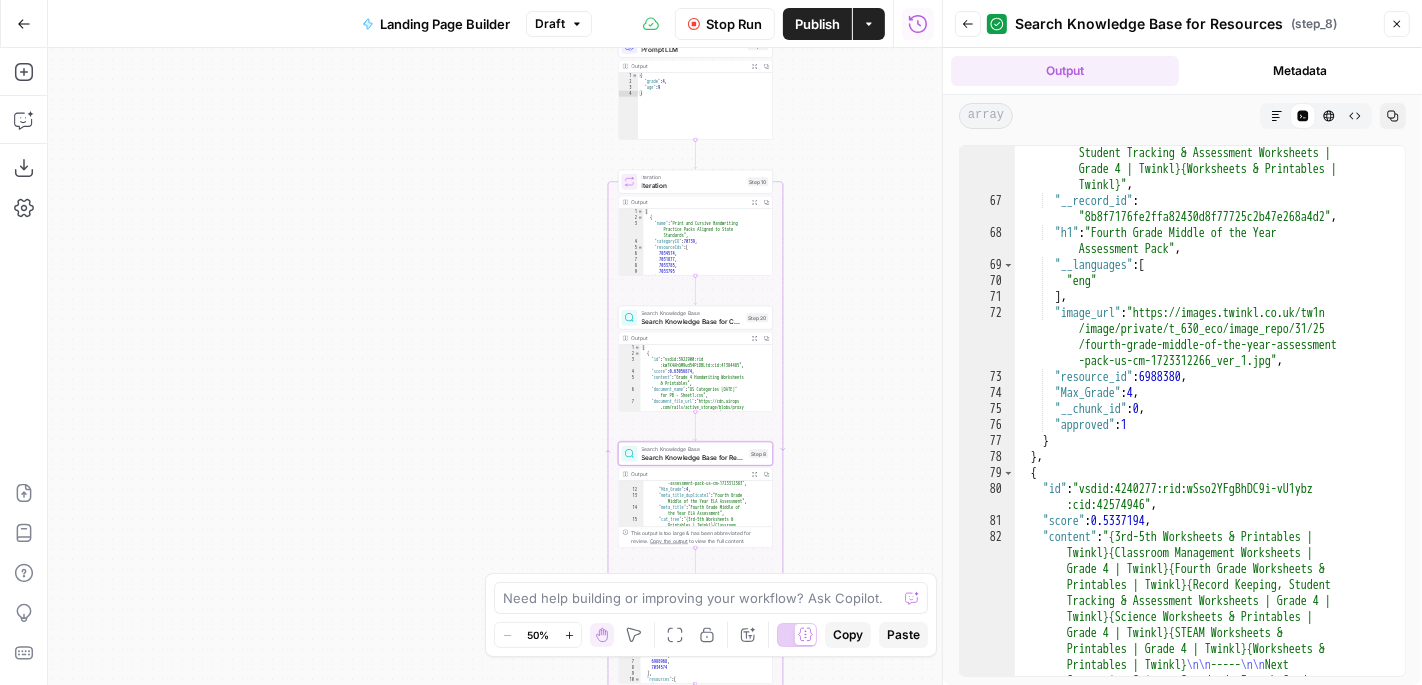 scroll, scrollTop: 2448, scrollLeft: 0, axis: vertical 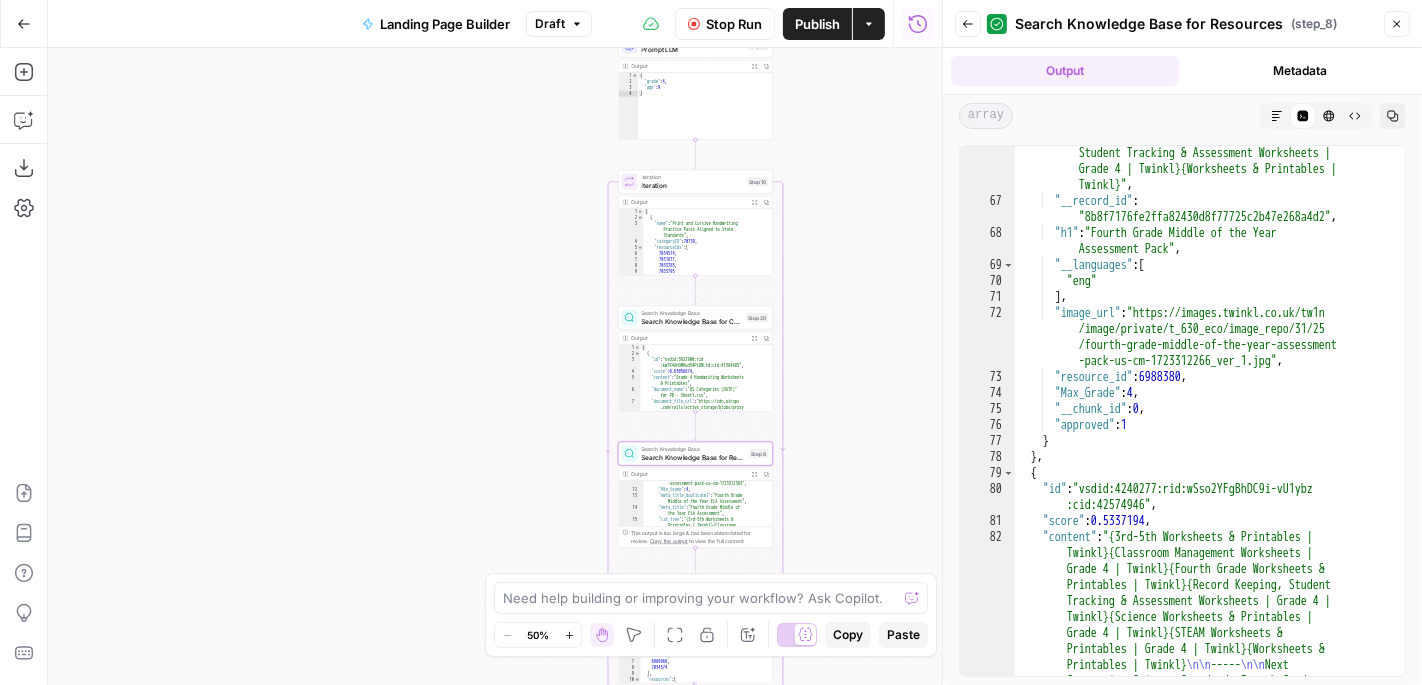 click on "Close" at bounding box center (1397, 24) 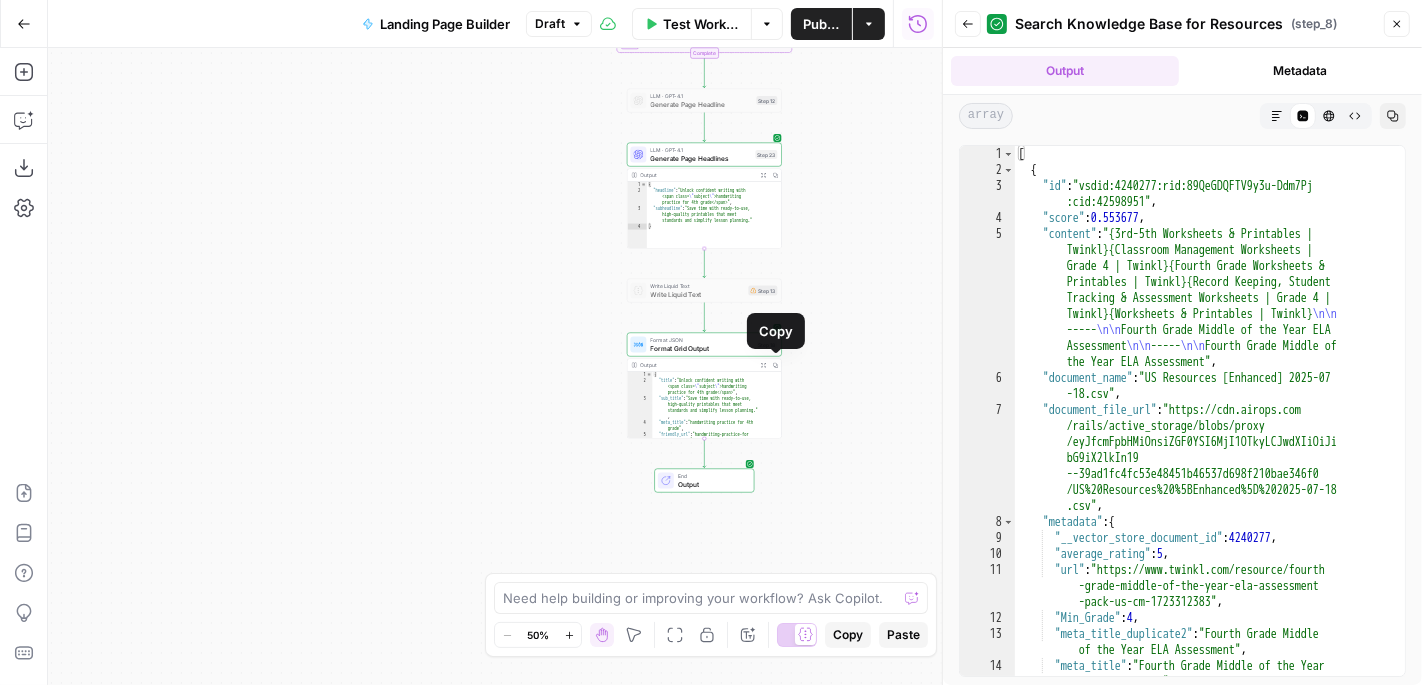 click 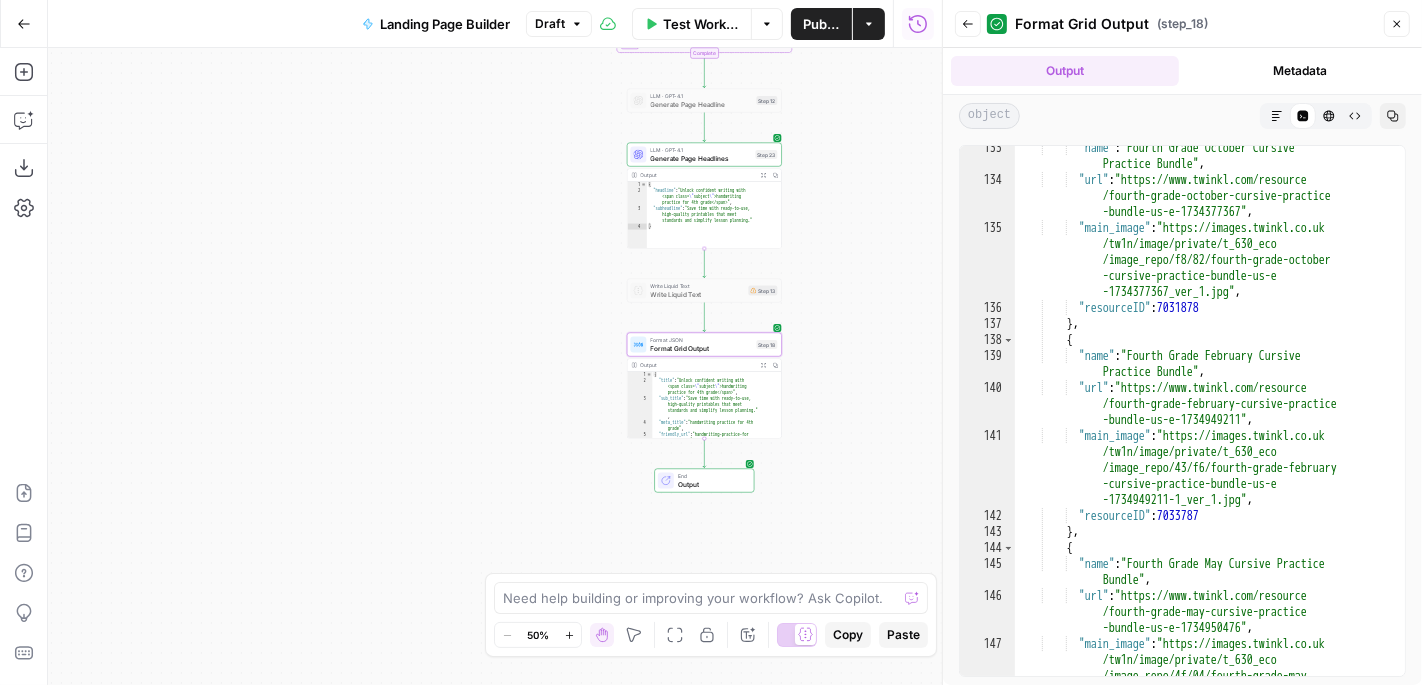 scroll, scrollTop: 3750, scrollLeft: 0, axis: vertical 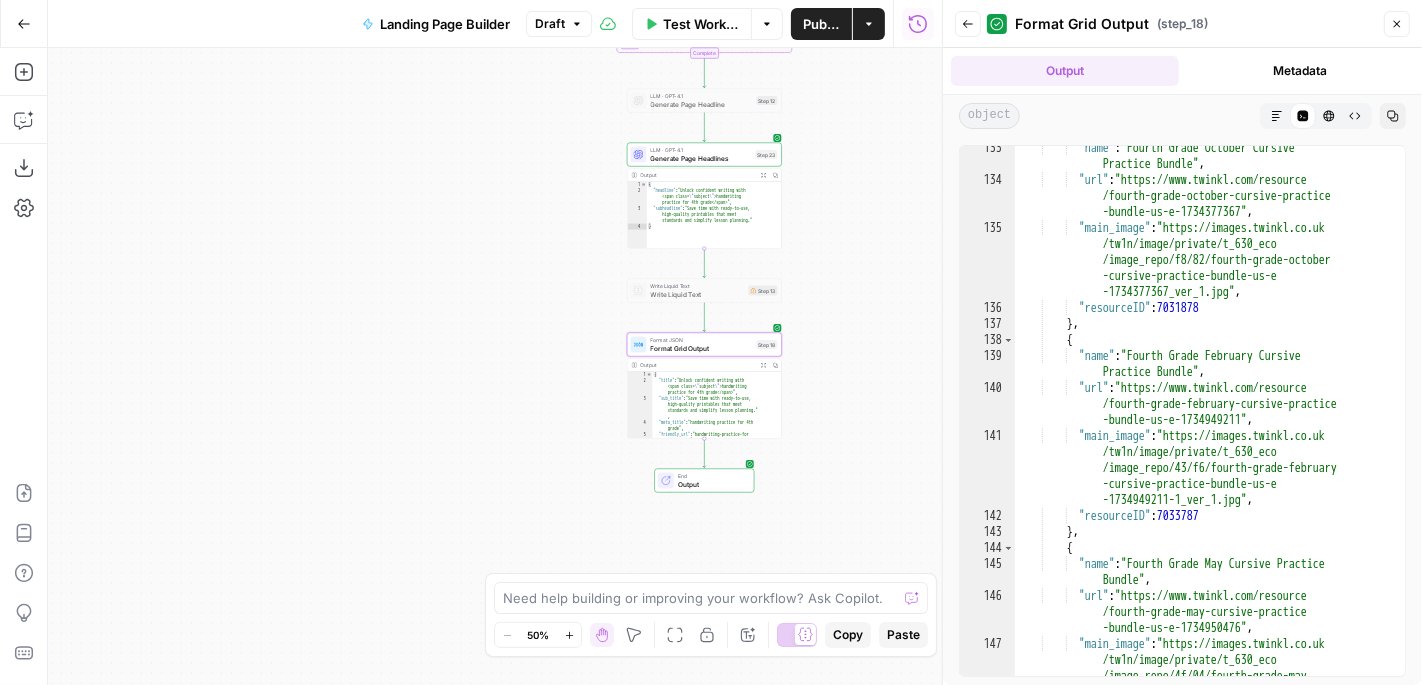 type on "**********" 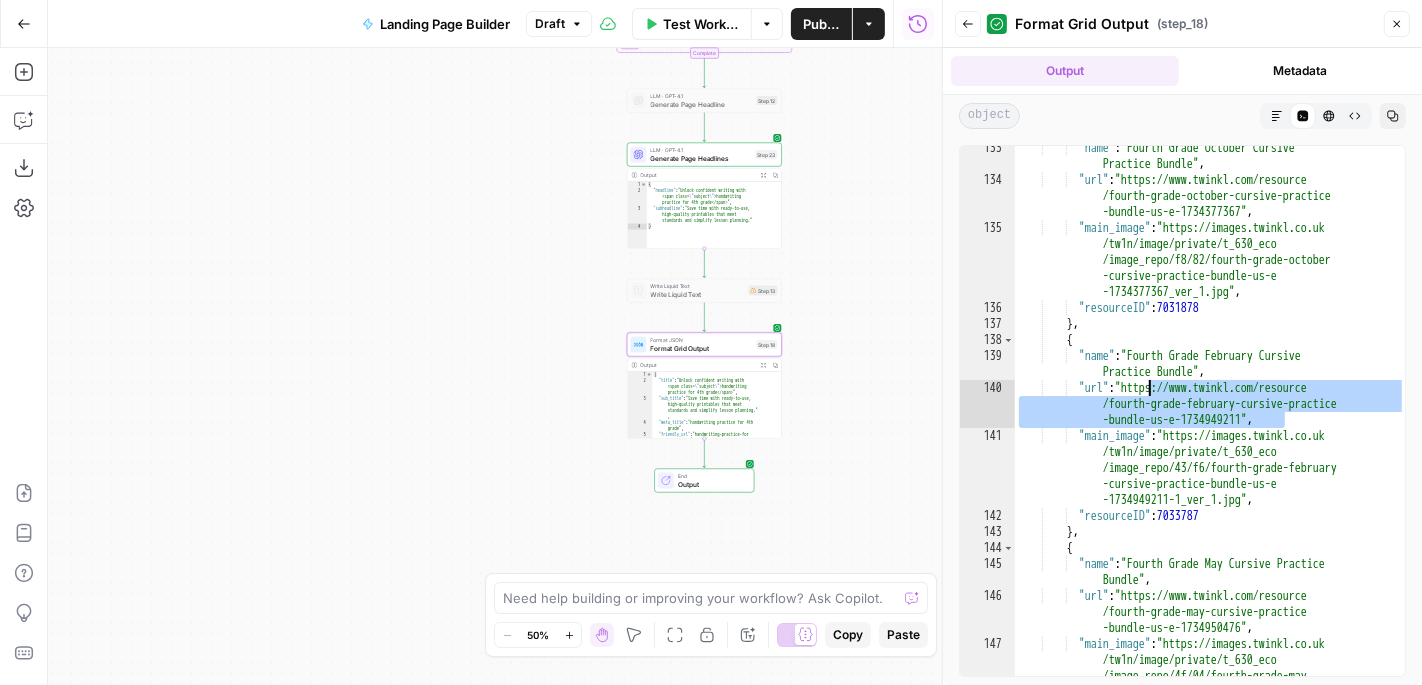 drag, startPoint x: 1285, startPoint y: 415, endPoint x: 1150, endPoint y: 387, distance: 137.87312 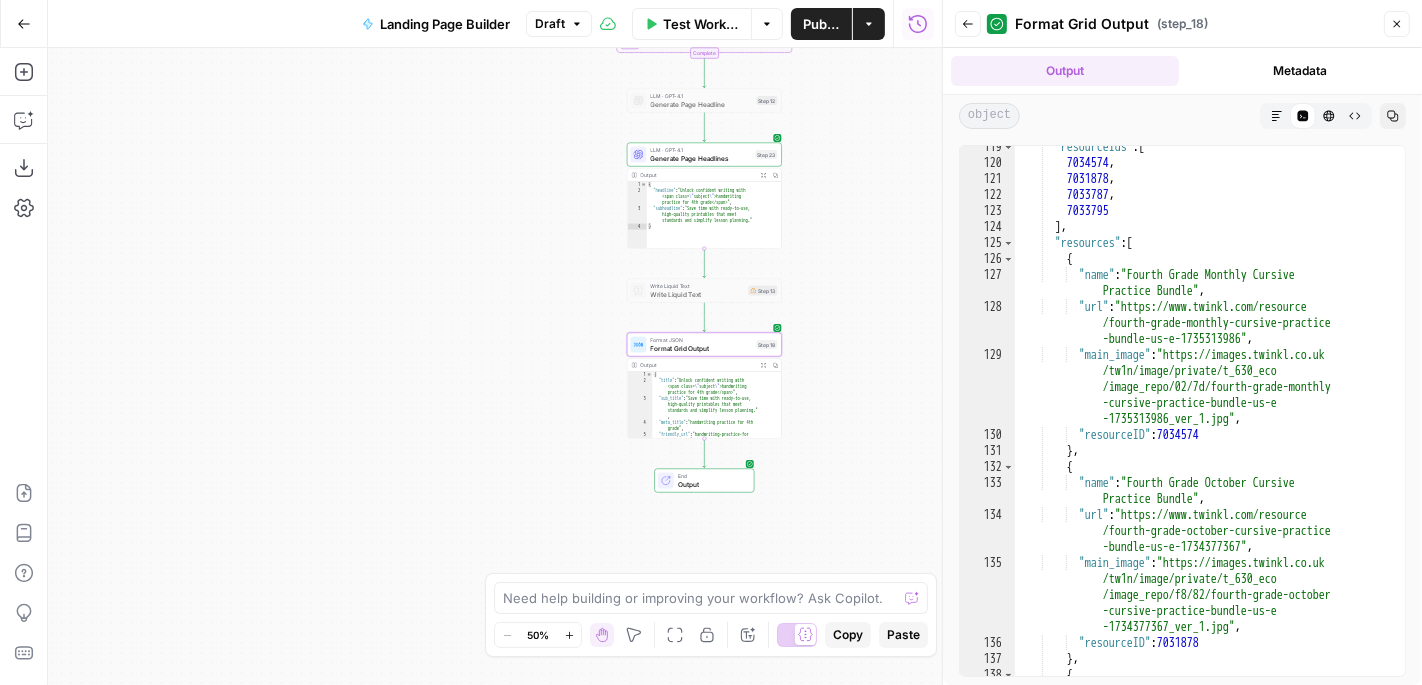 scroll, scrollTop: 3413, scrollLeft: 0, axis: vertical 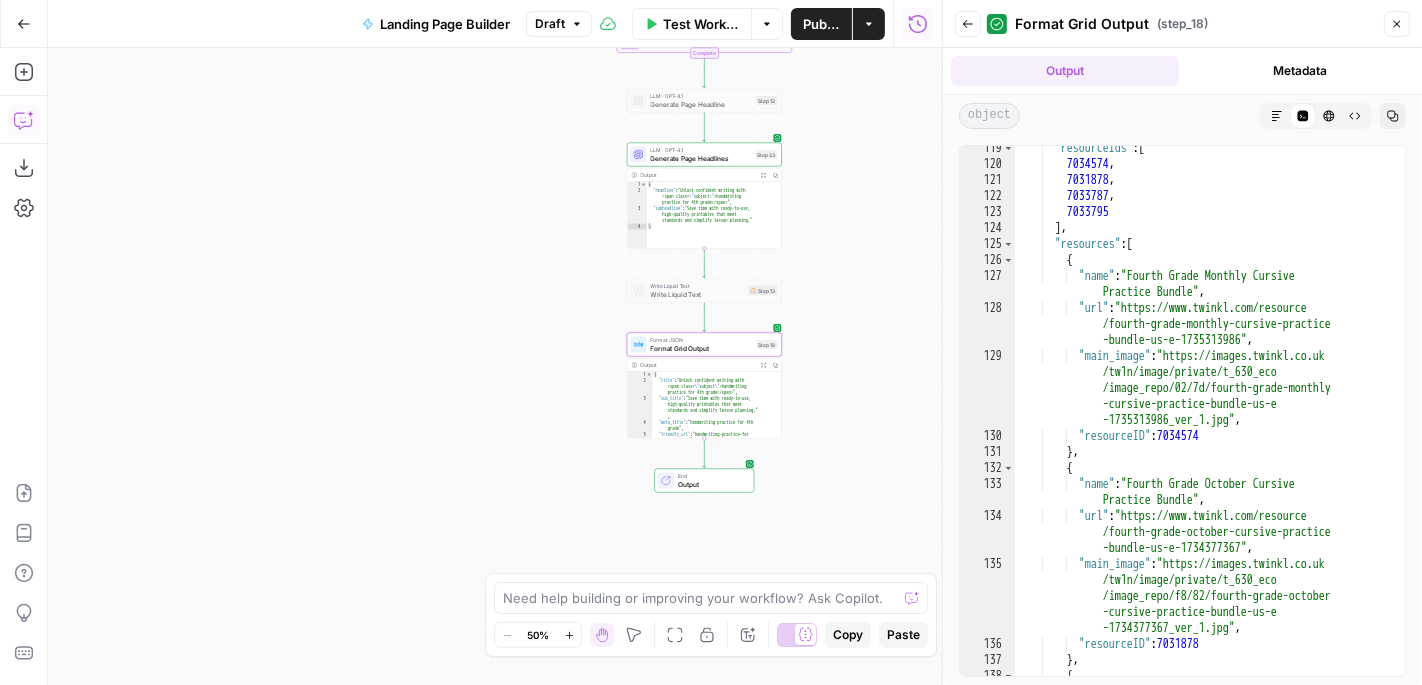 click 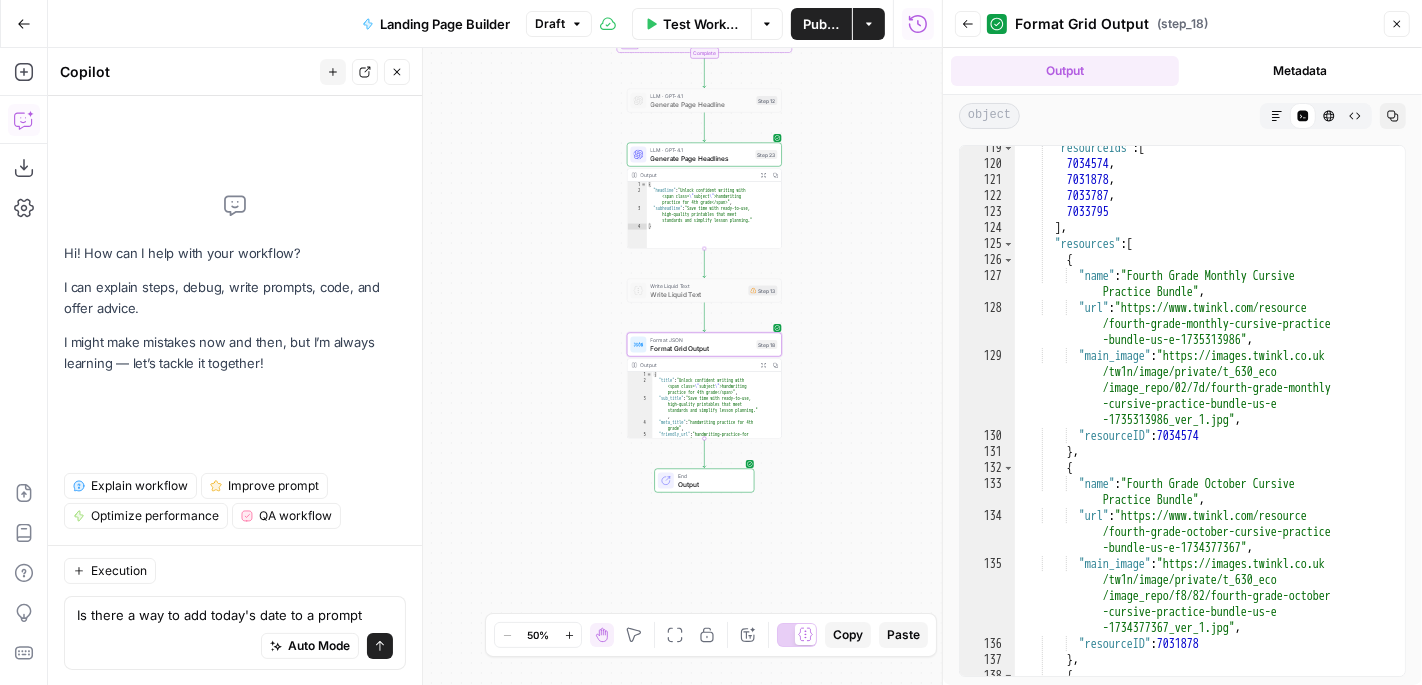 type on "Is there a way to add today's date to a prompt?" 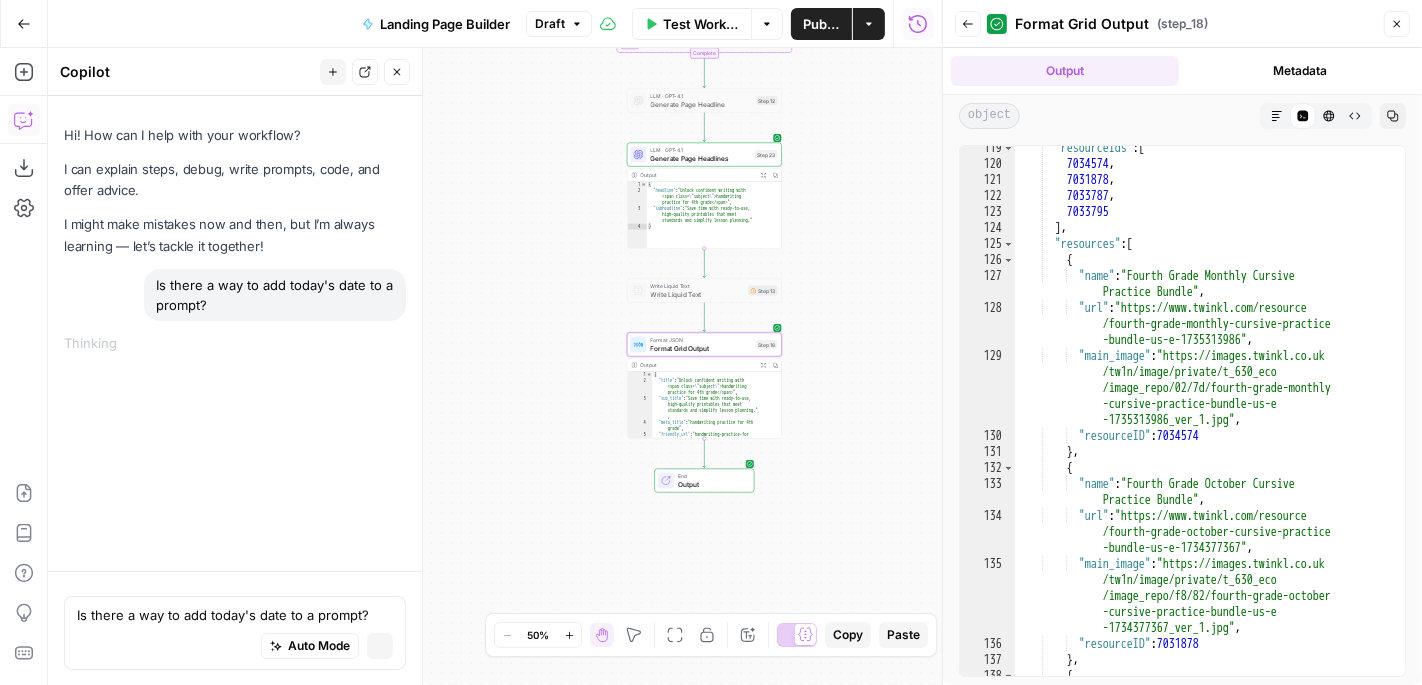 type 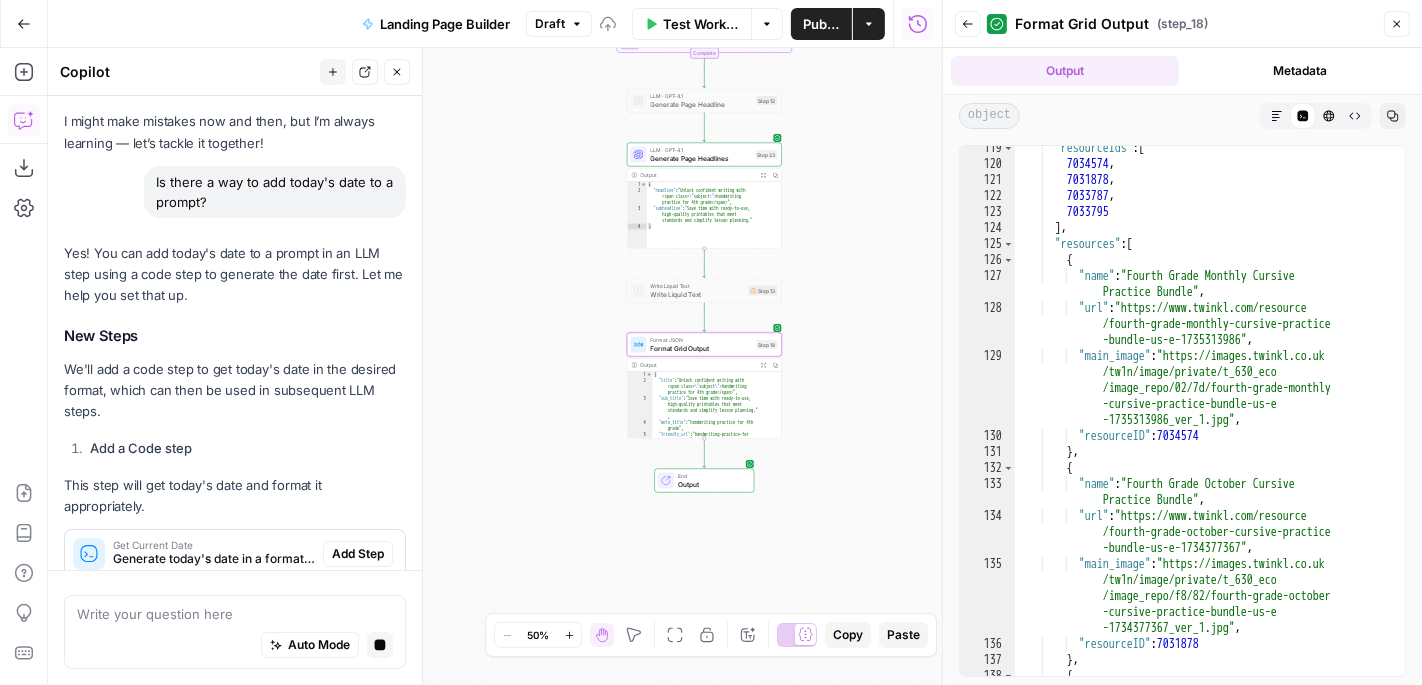 scroll, scrollTop: 235, scrollLeft: 0, axis: vertical 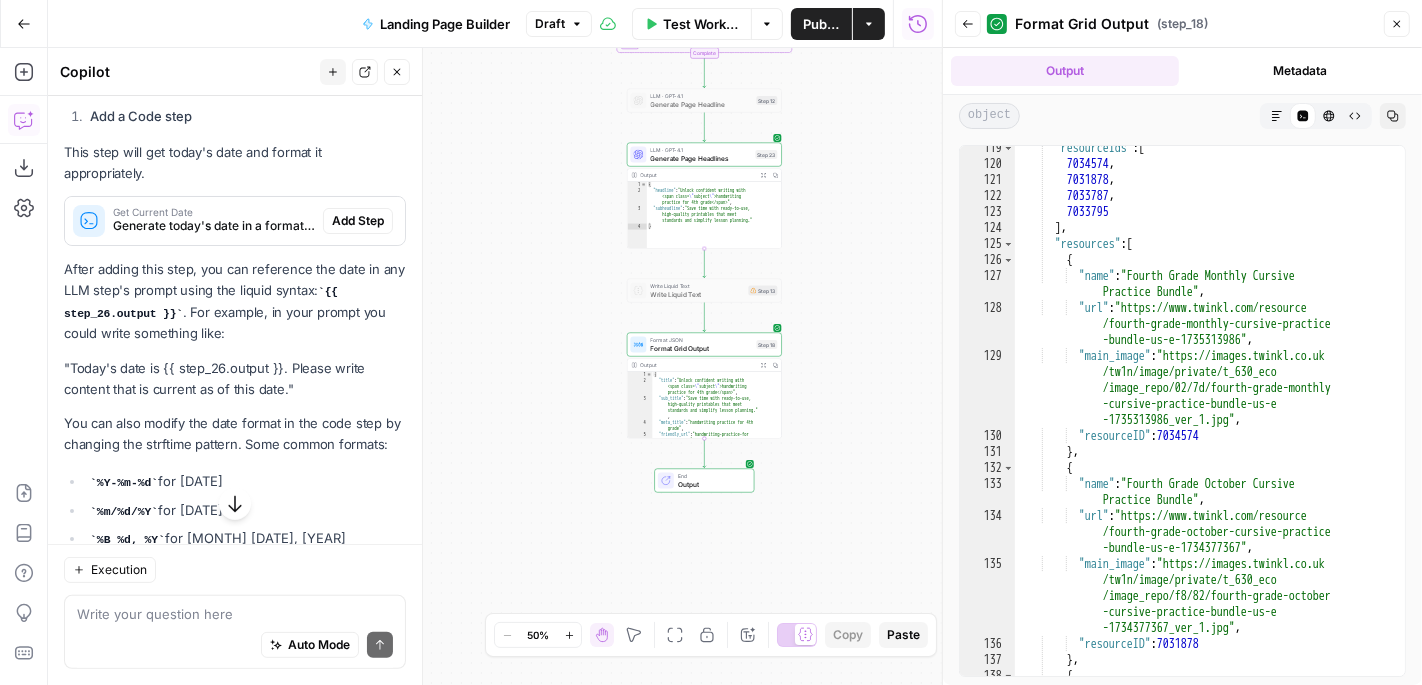 click on "Add Step" at bounding box center [358, 221] 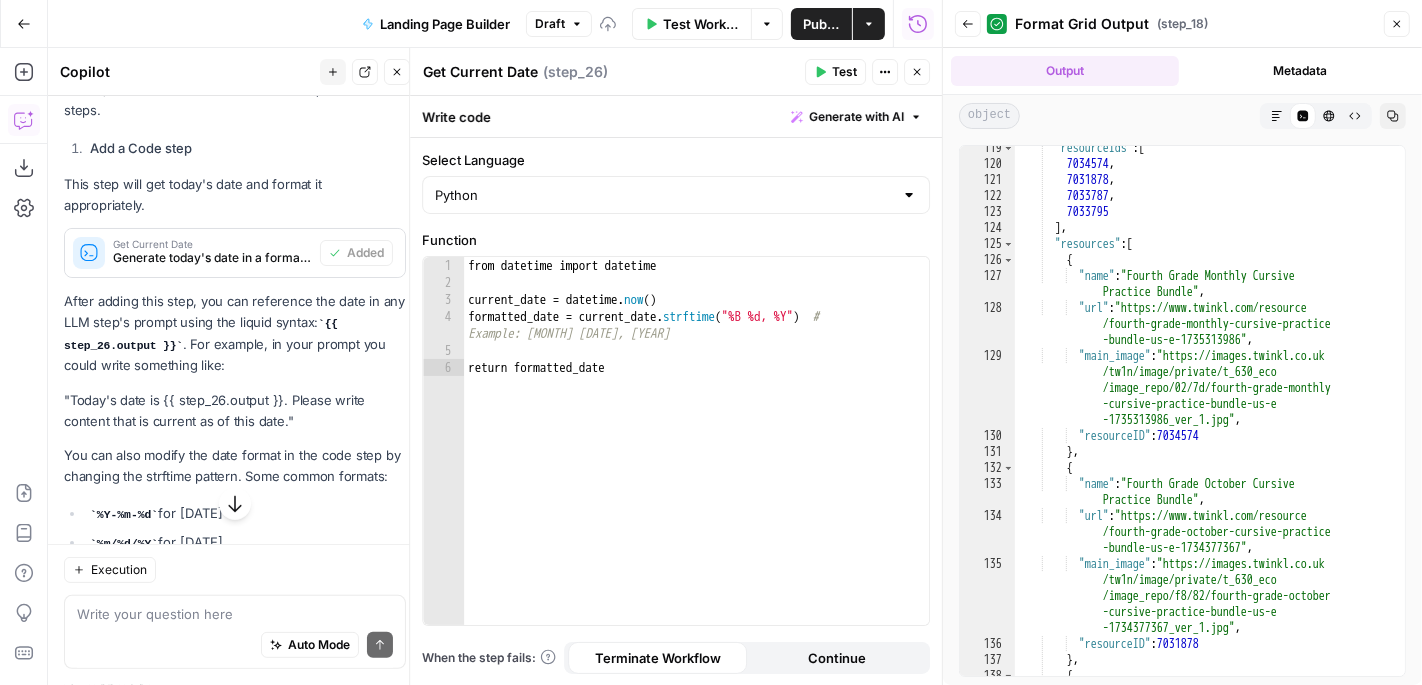 scroll, scrollTop: 475, scrollLeft: 0, axis: vertical 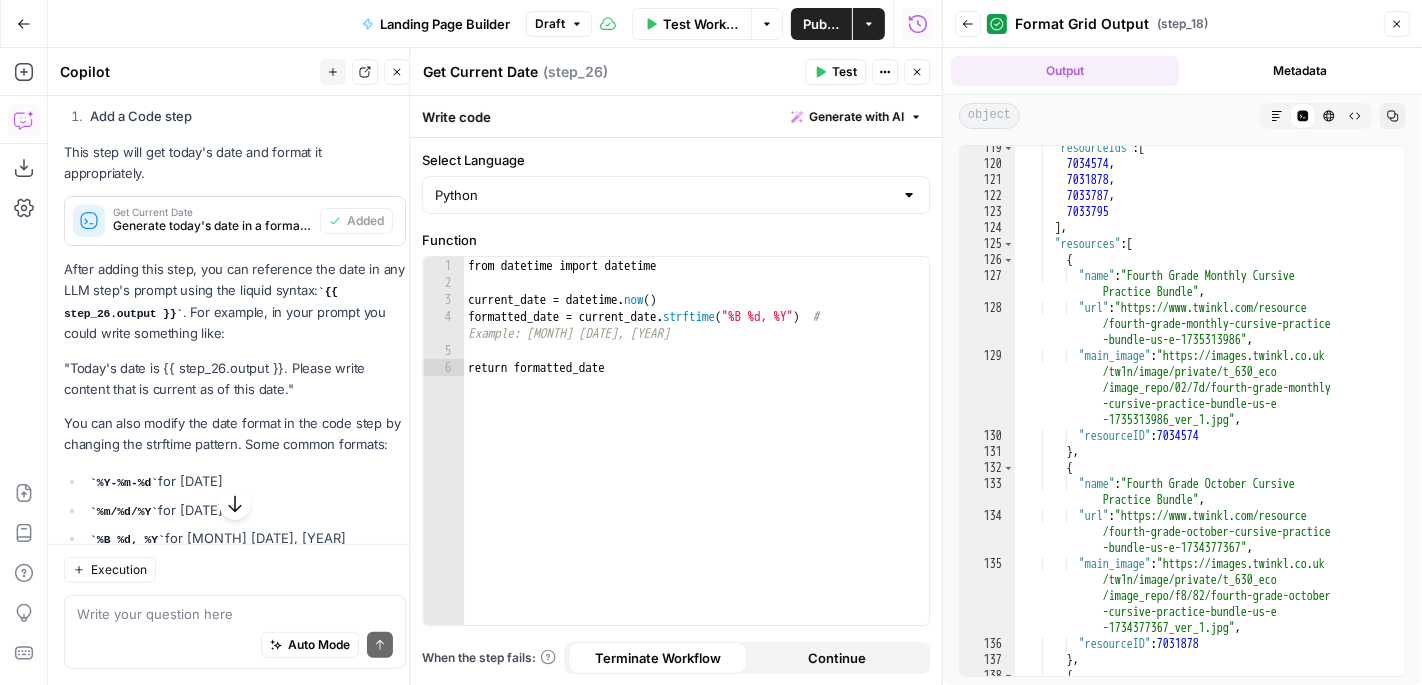 drag, startPoint x: 284, startPoint y: 360, endPoint x: 101, endPoint y: 350, distance: 183.27303 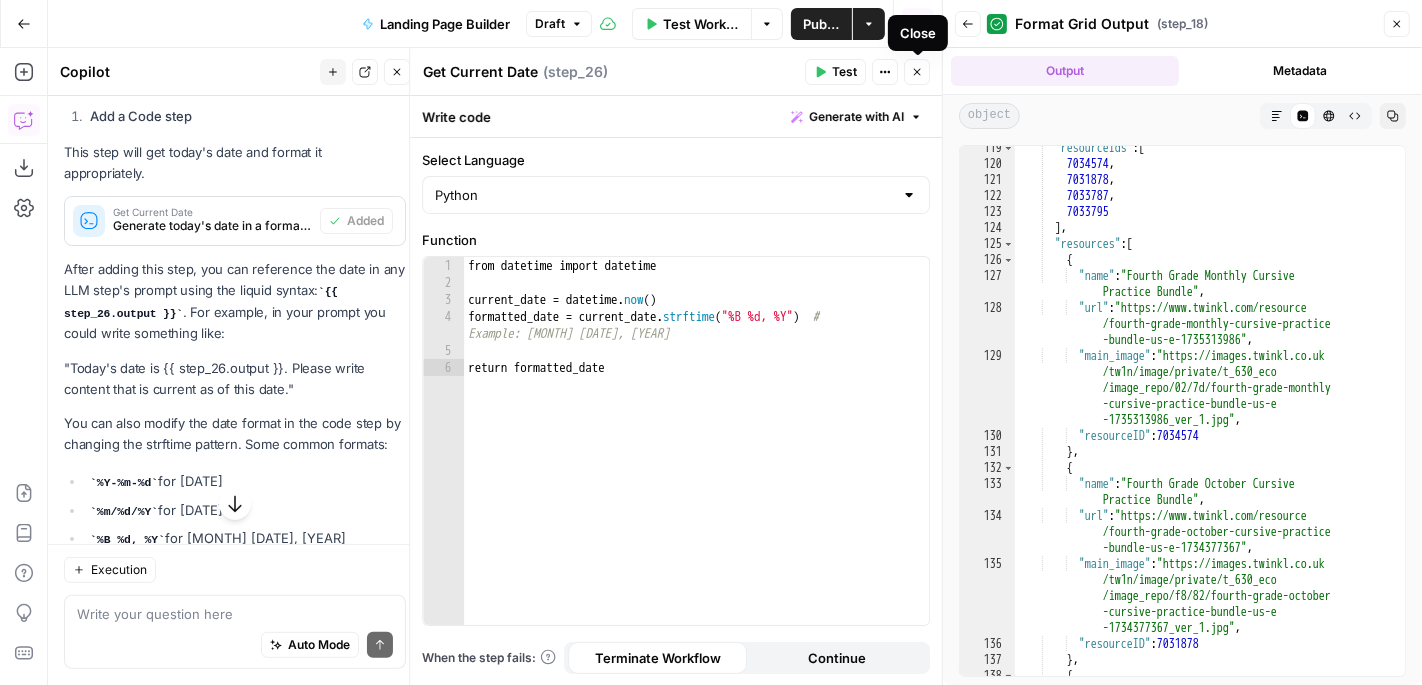 click on "Close" at bounding box center [917, 72] 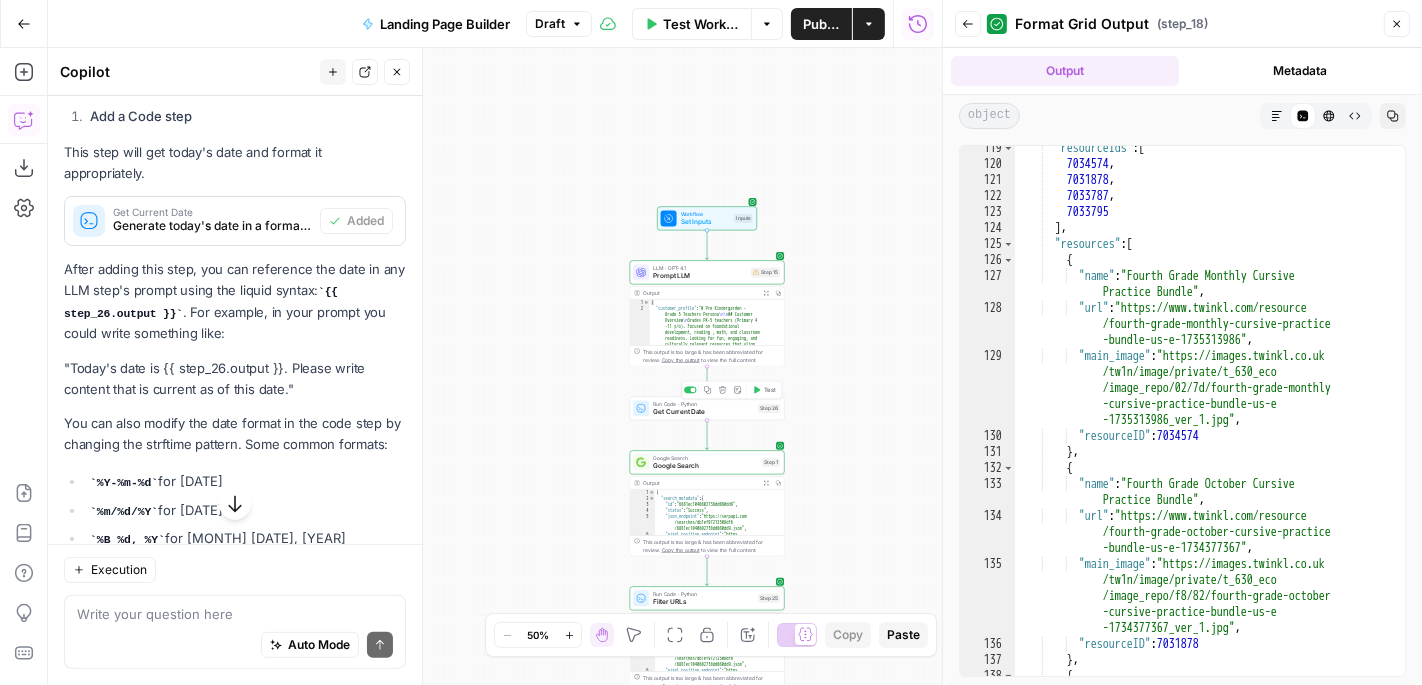 click on "Get Current Date" at bounding box center [703, 412] 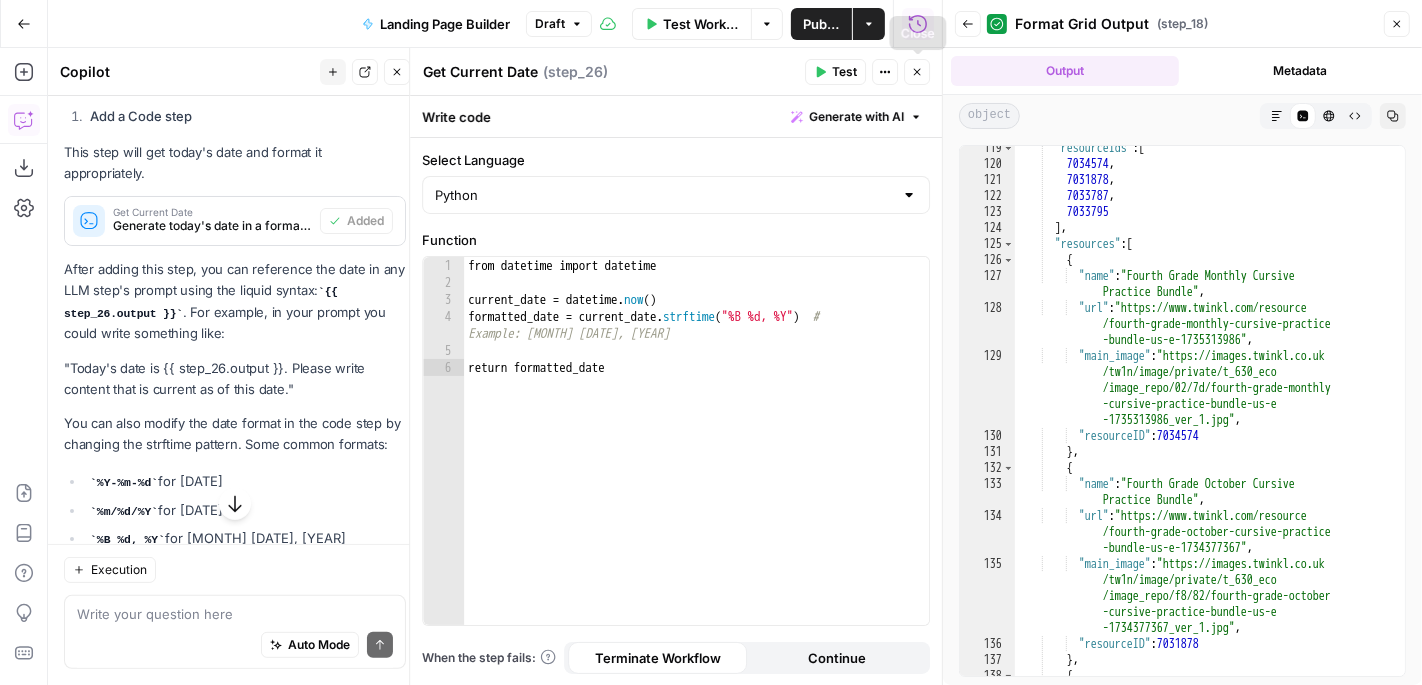 click on "Close" at bounding box center (917, 72) 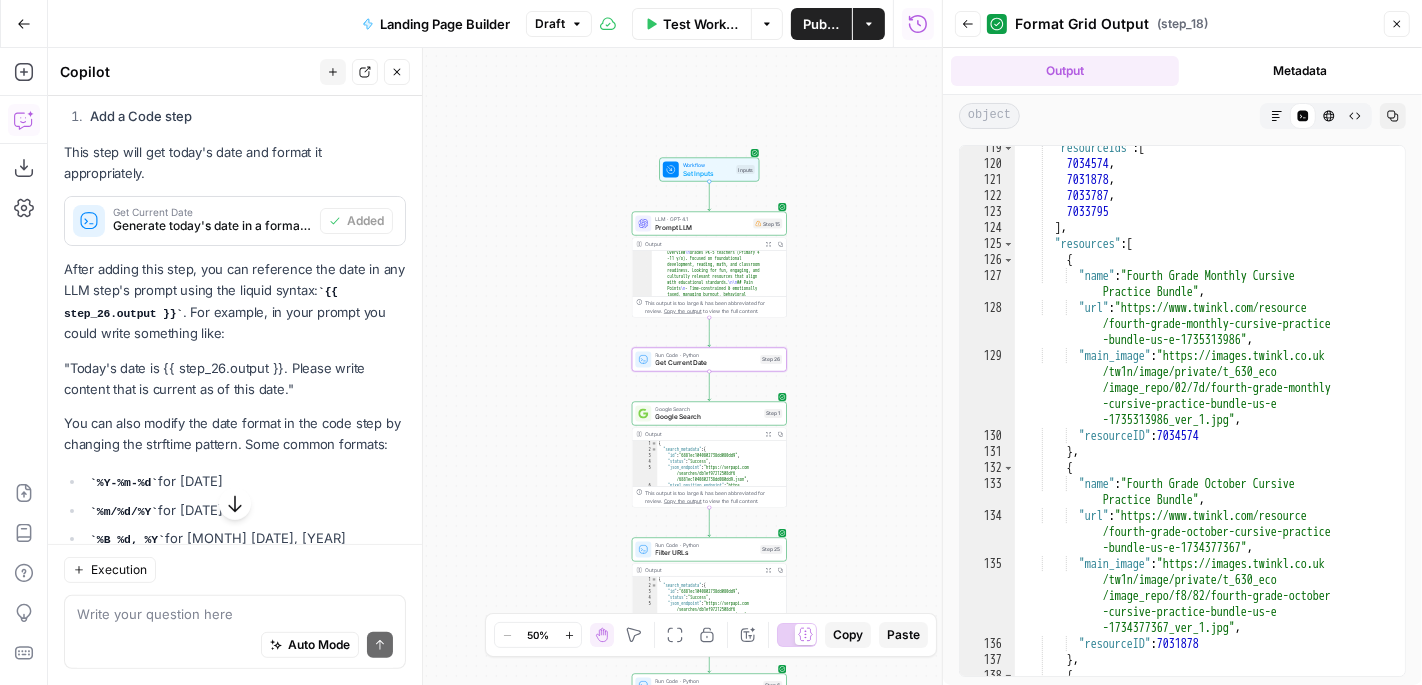 scroll, scrollTop: 295, scrollLeft: 0, axis: vertical 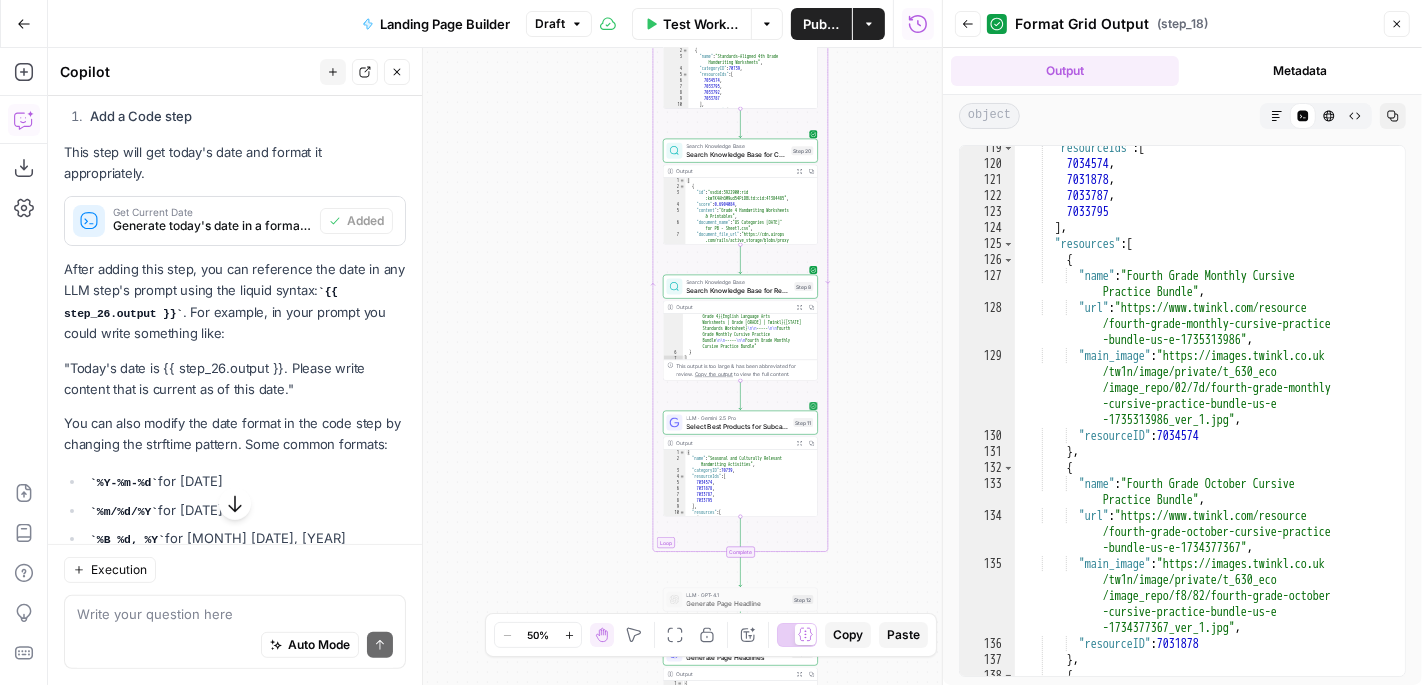 click on "Select Best Products for Subcategory" at bounding box center (737, 426) 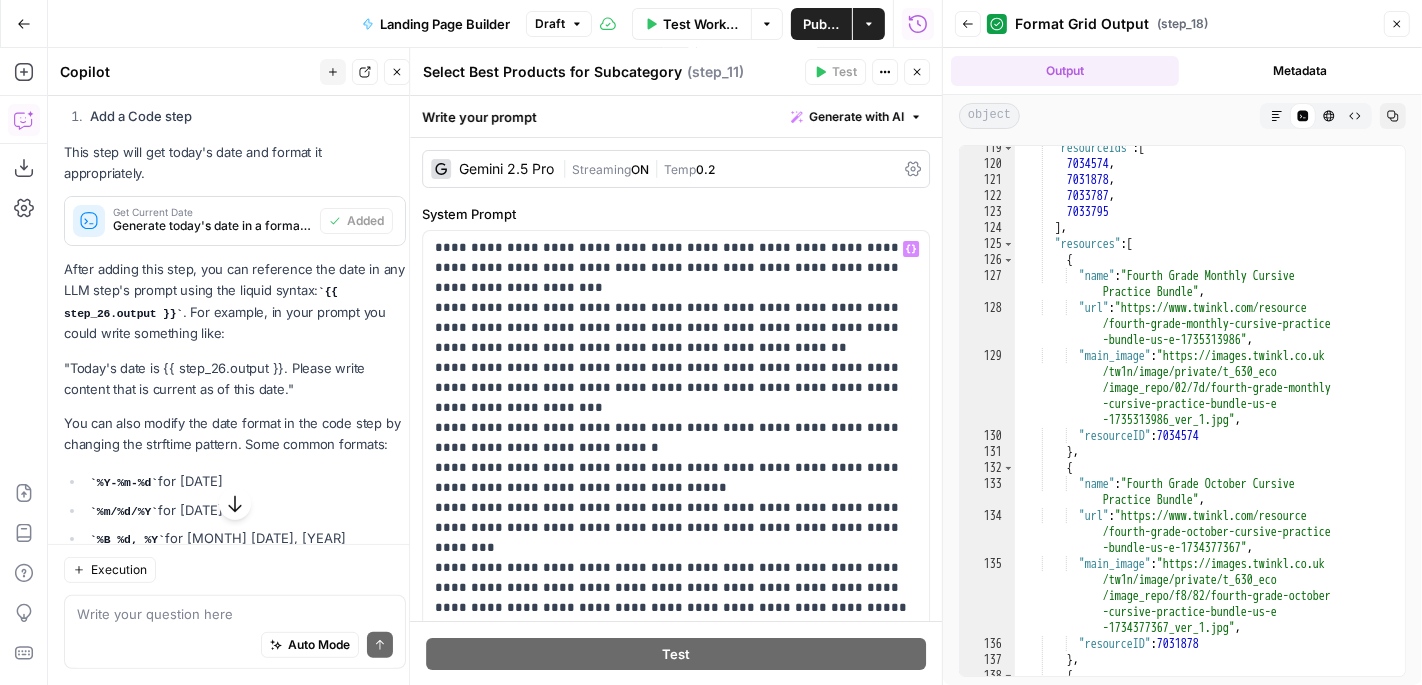 scroll, scrollTop: 102, scrollLeft: 0, axis: vertical 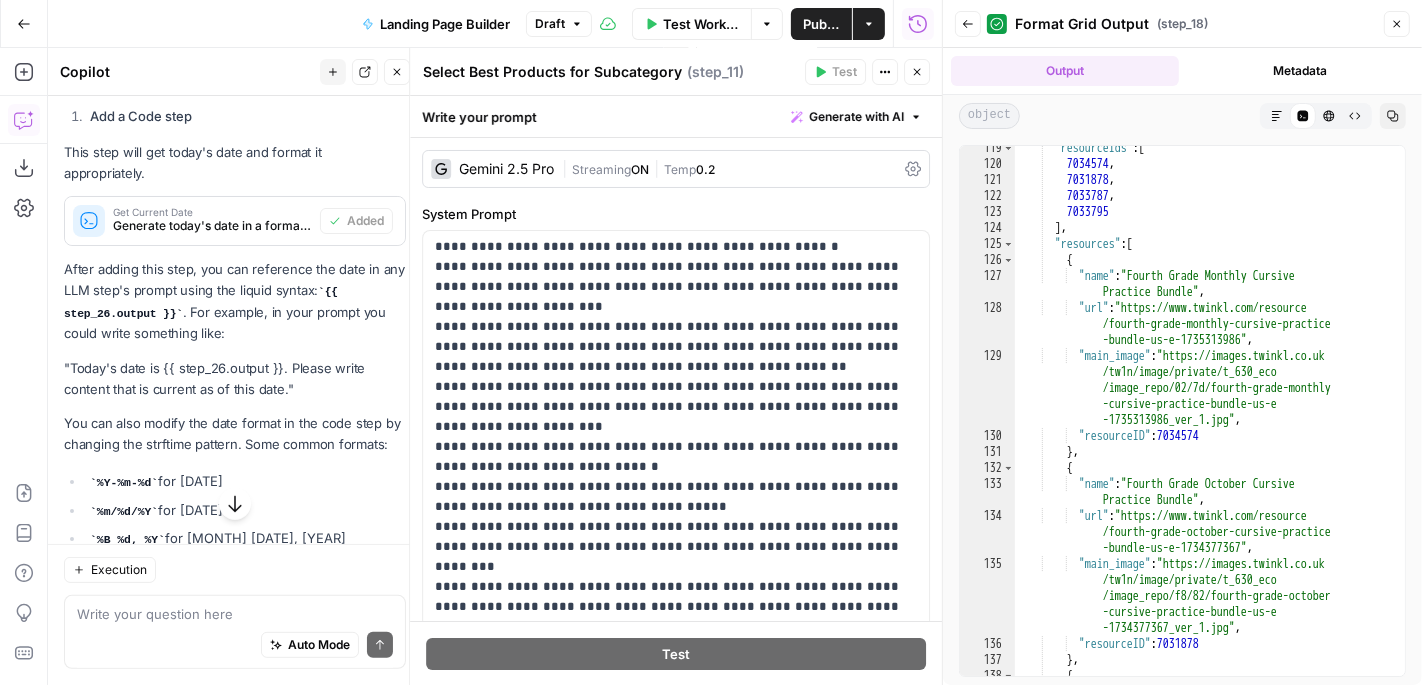 drag, startPoint x: 290, startPoint y: 362, endPoint x: 76, endPoint y: 344, distance: 214.75568 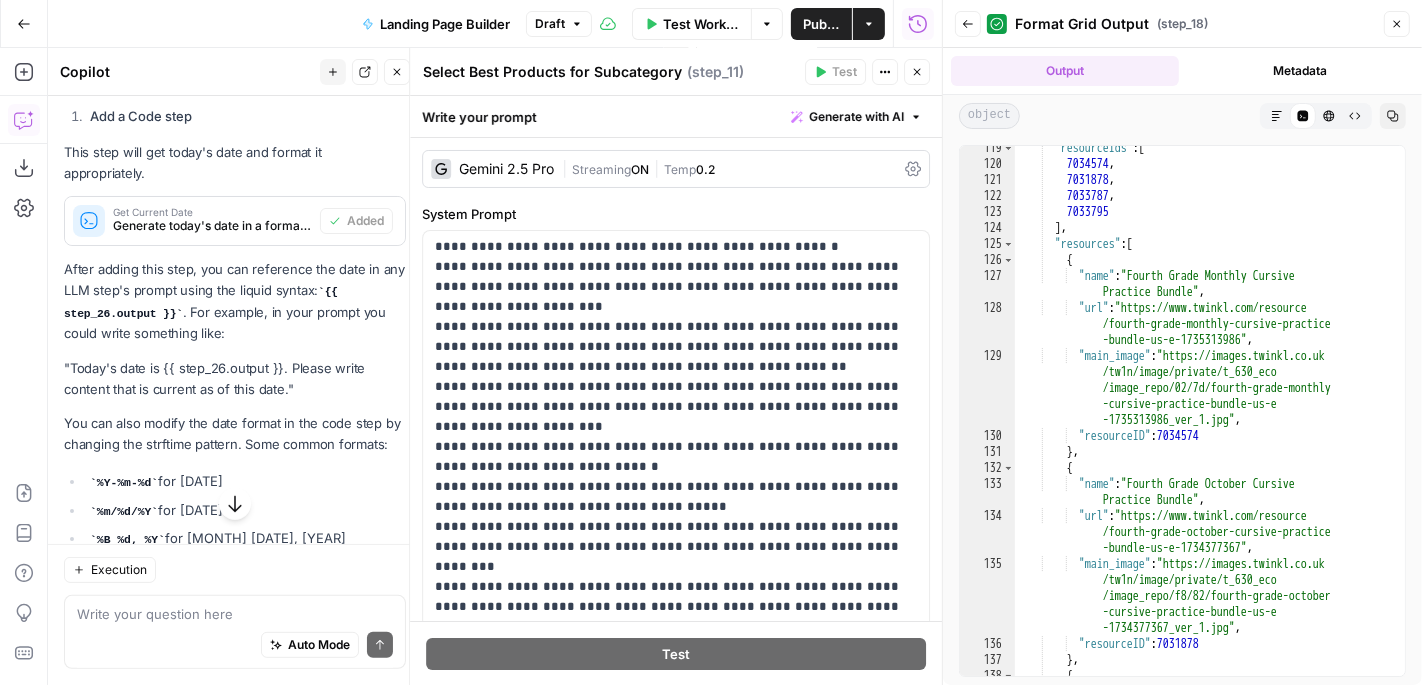 click on ""Today's date is {{ step_26.output }}. Please write content that is current as of this date."" at bounding box center (235, 379) 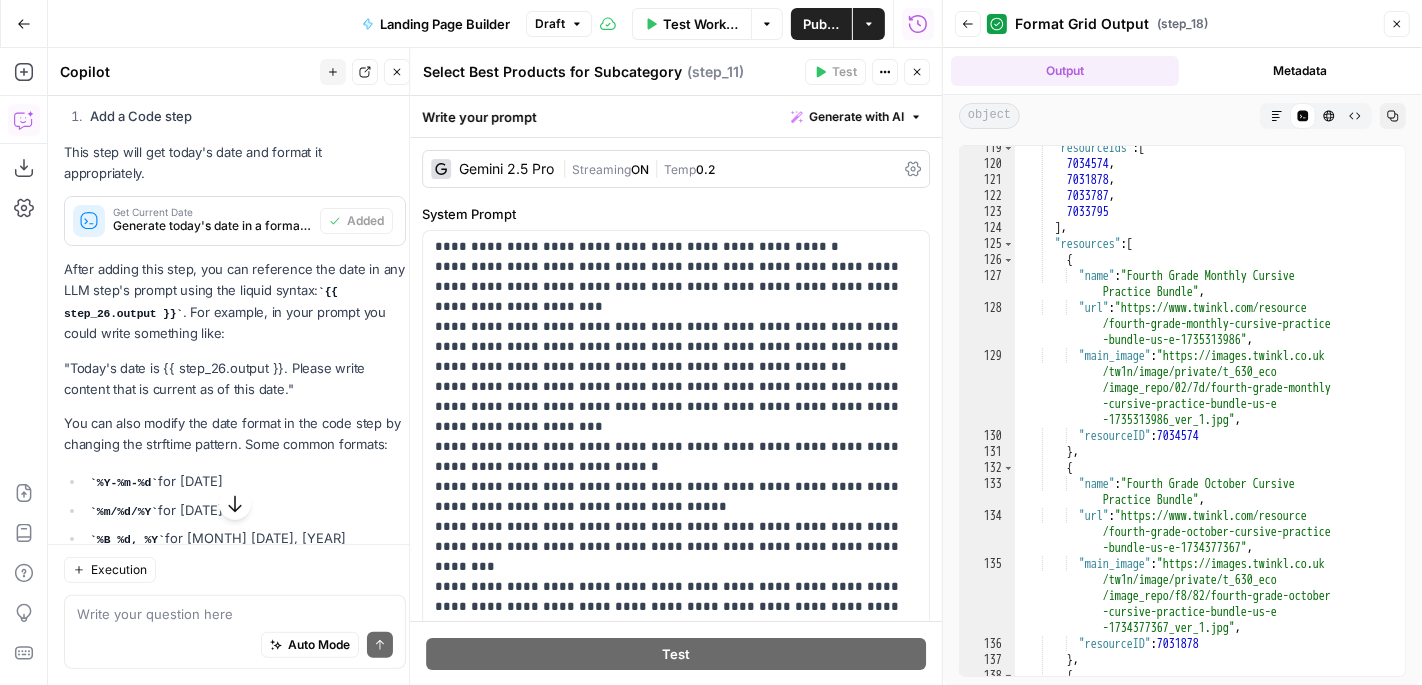 drag, startPoint x: 67, startPoint y: 343, endPoint x: 286, endPoint y: 351, distance: 219.14607 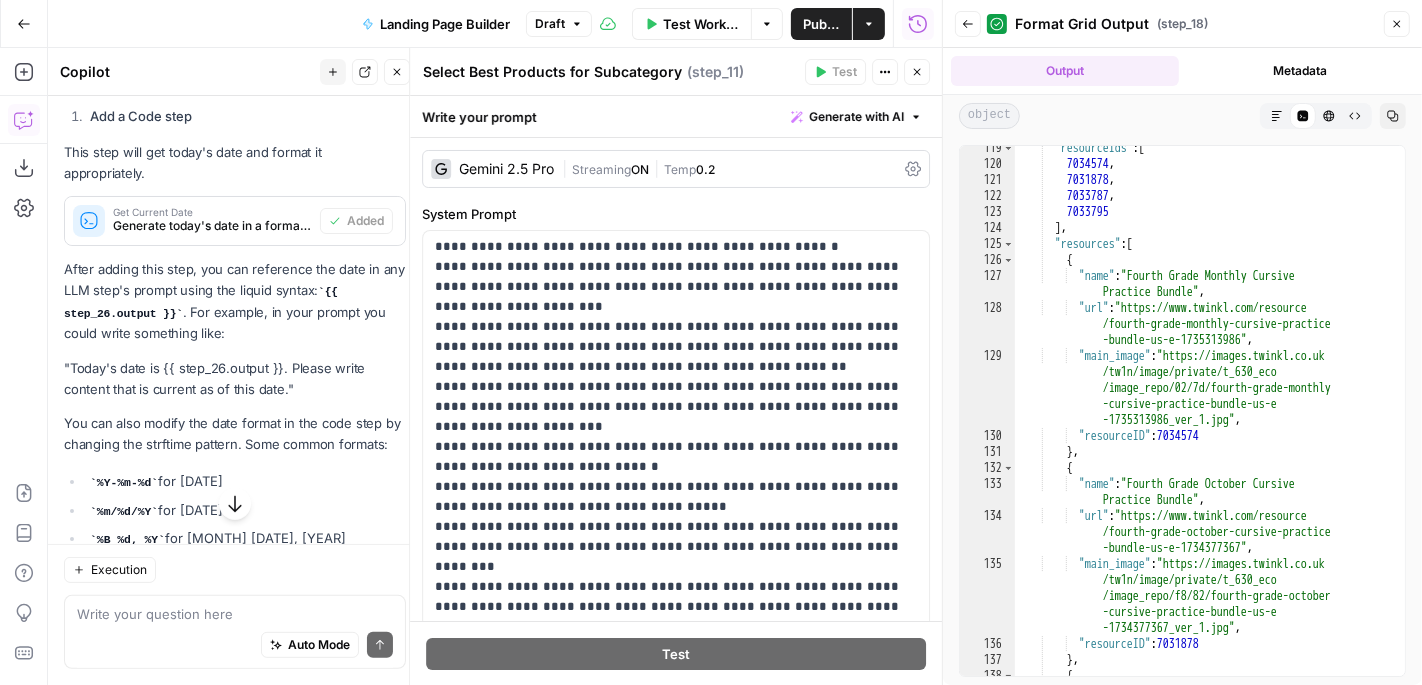 click on ""Today's date is {{ step_26.output }}. Please write content that is current as of this date."" at bounding box center (235, 379) 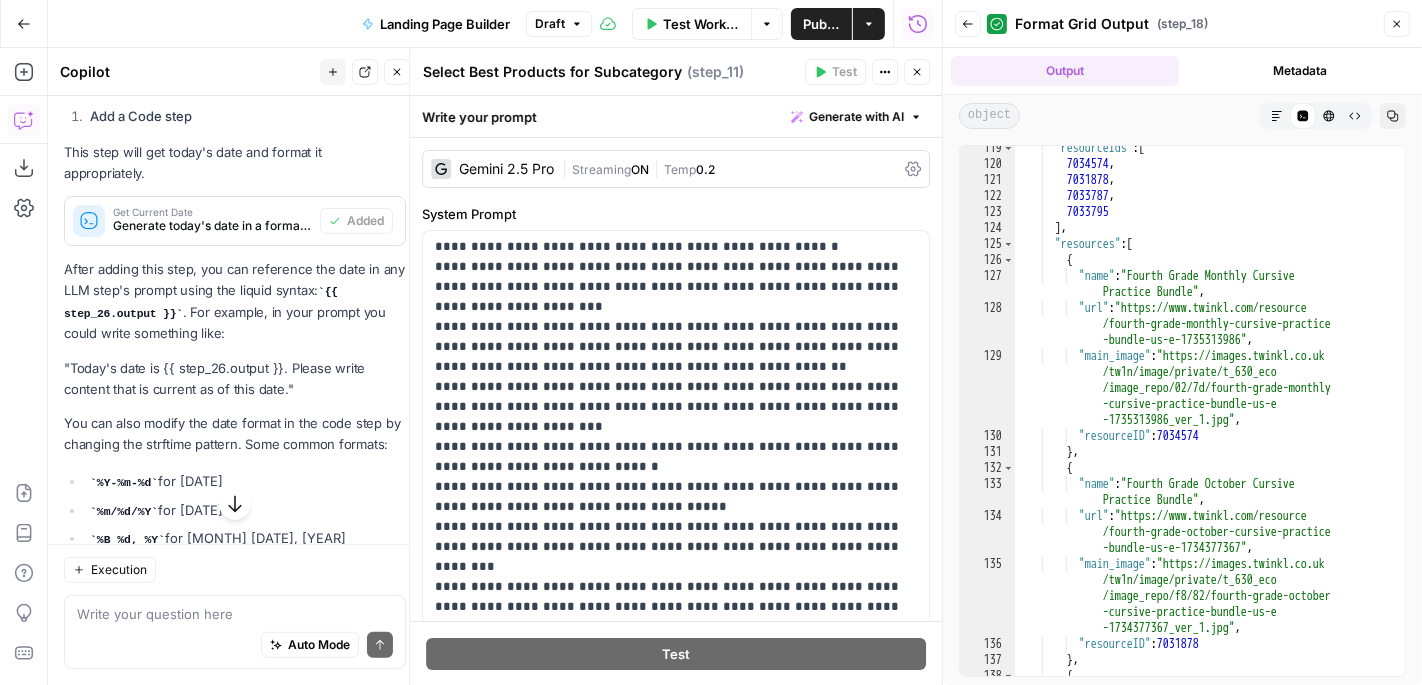copy on "Today's date is {{ step_26.output }}." 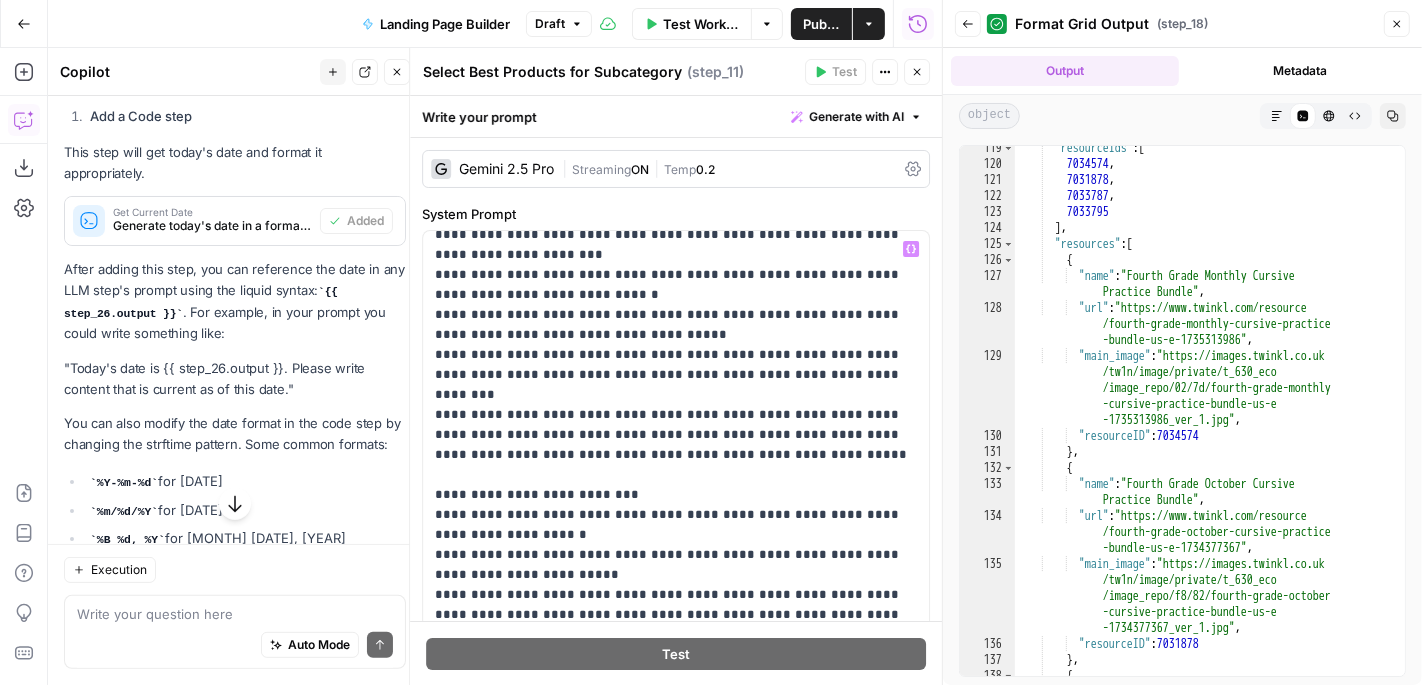scroll, scrollTop: 283, scrollLeft: 0, axis: vertical 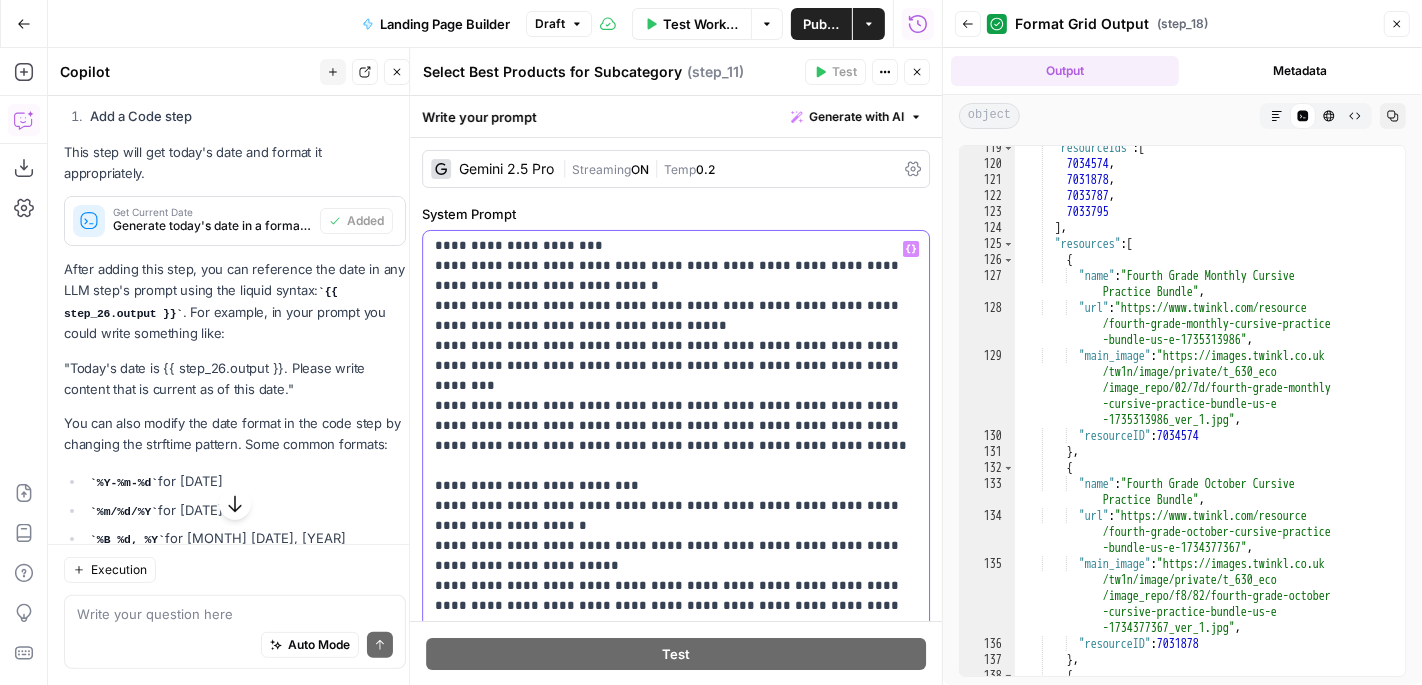 click on "**********" at bounding box center [676, 736] 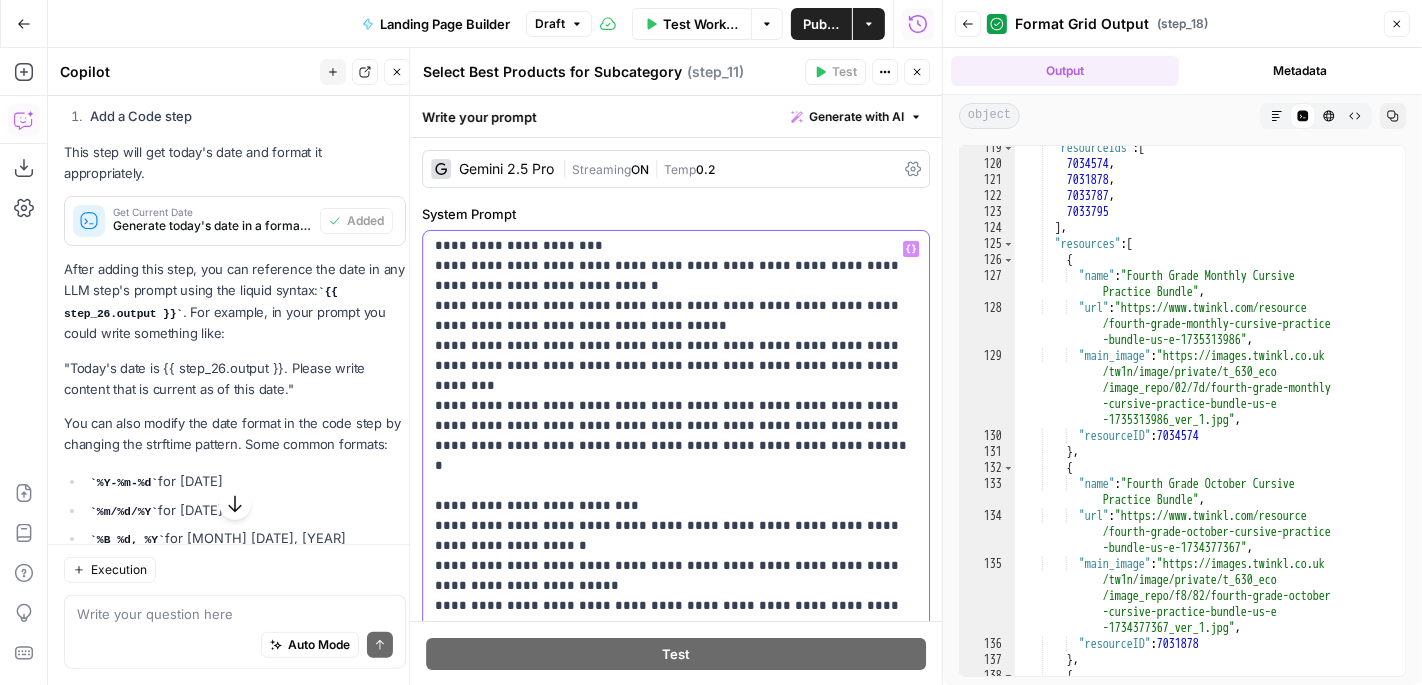type 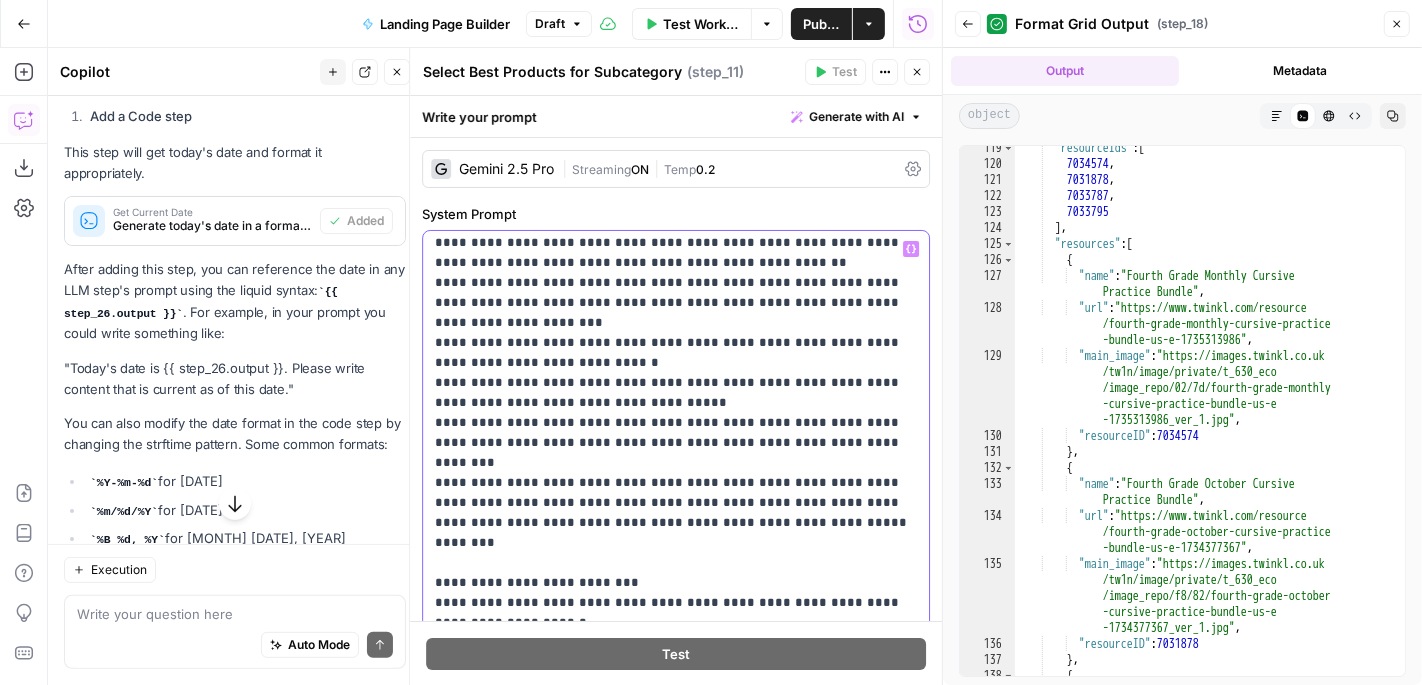 scroll, scrollTop: 205, scrollLeft: 0, axis: vertical 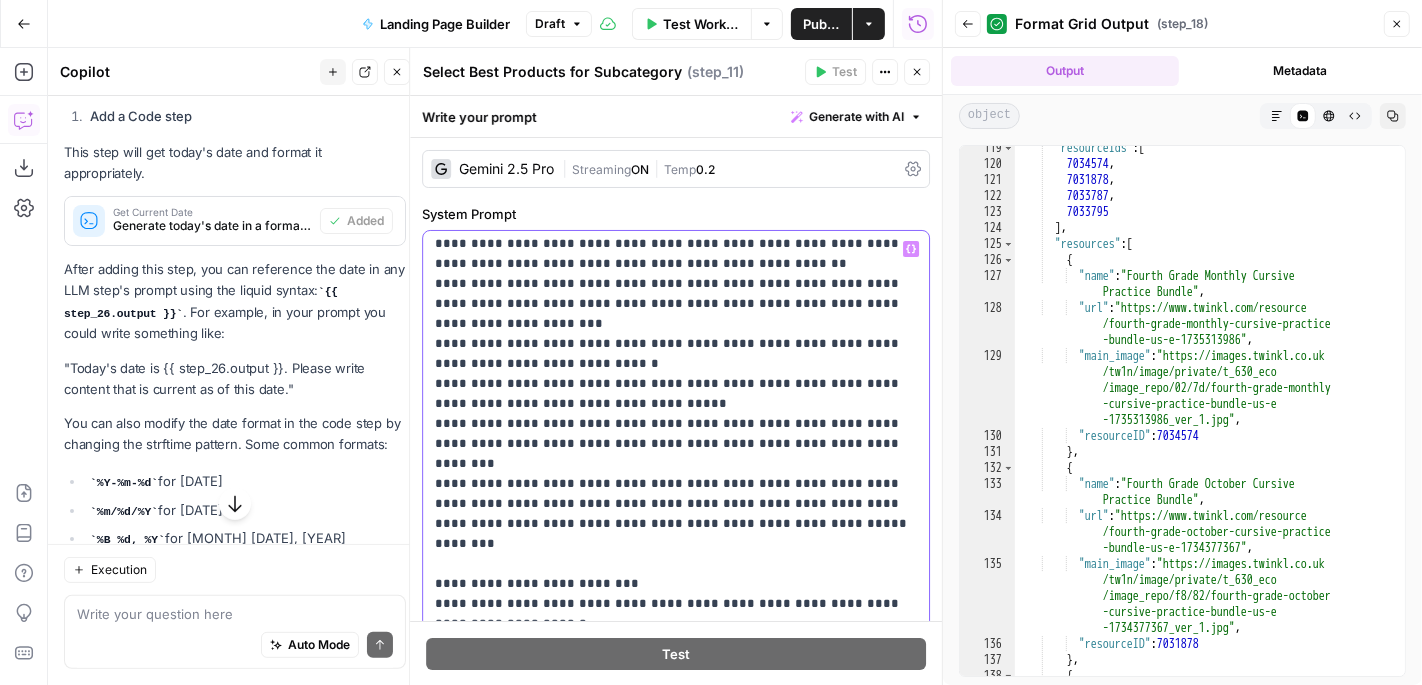 click on "**********" at bounding box center [676, 824] 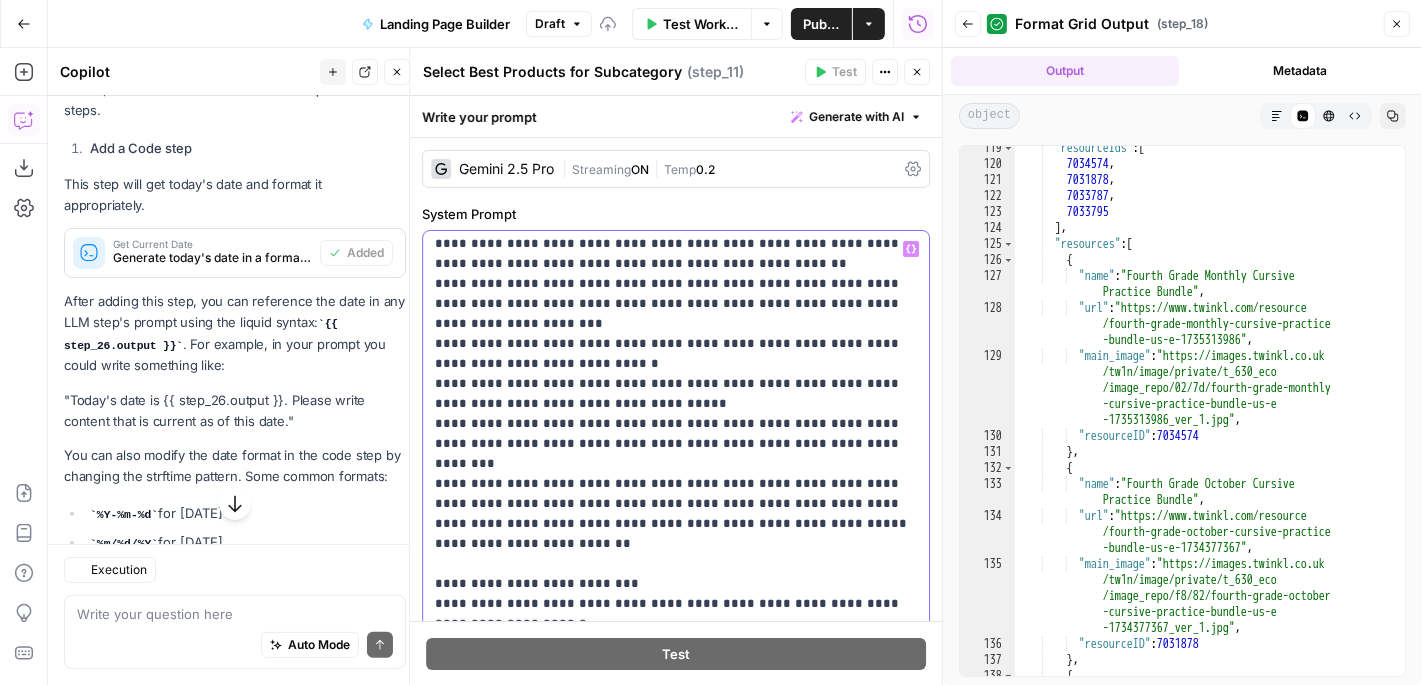 scroll, scrollTop: 475, scrollLeft: 0, axis: vertical 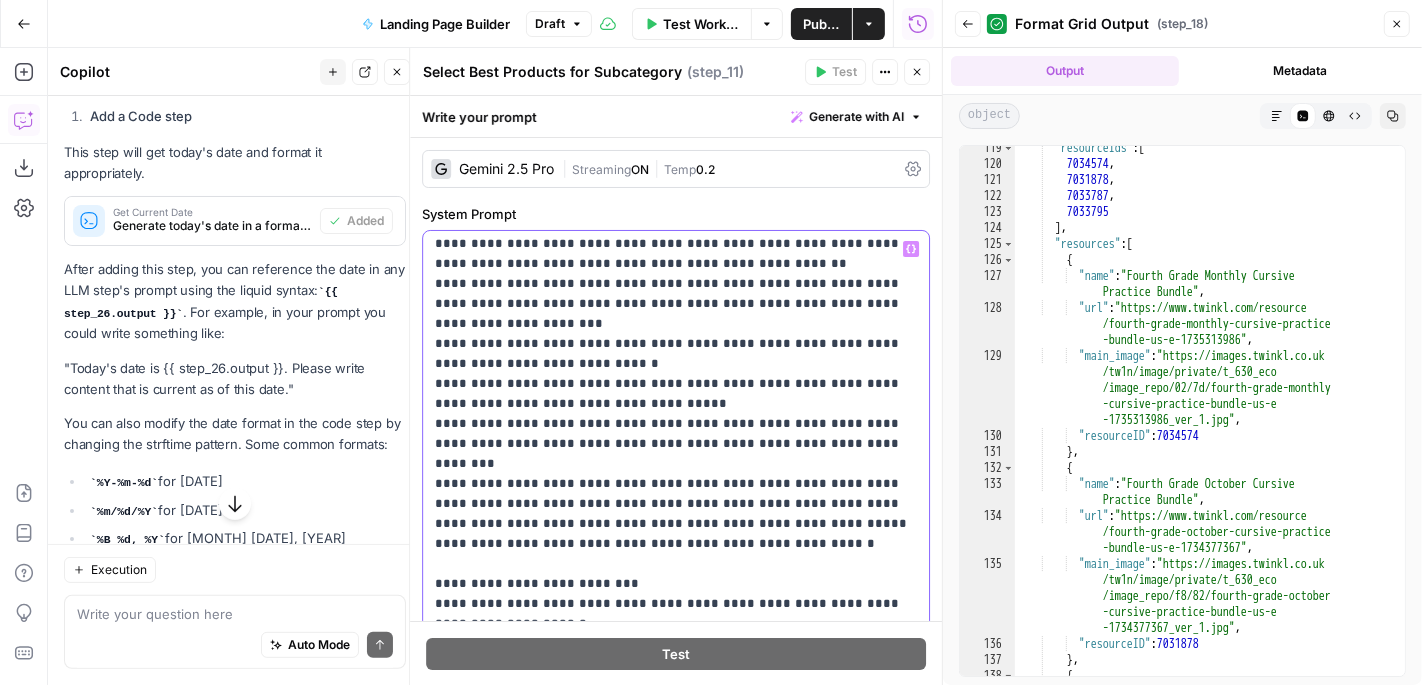 click on "**********" at bounding box center [676, 824] 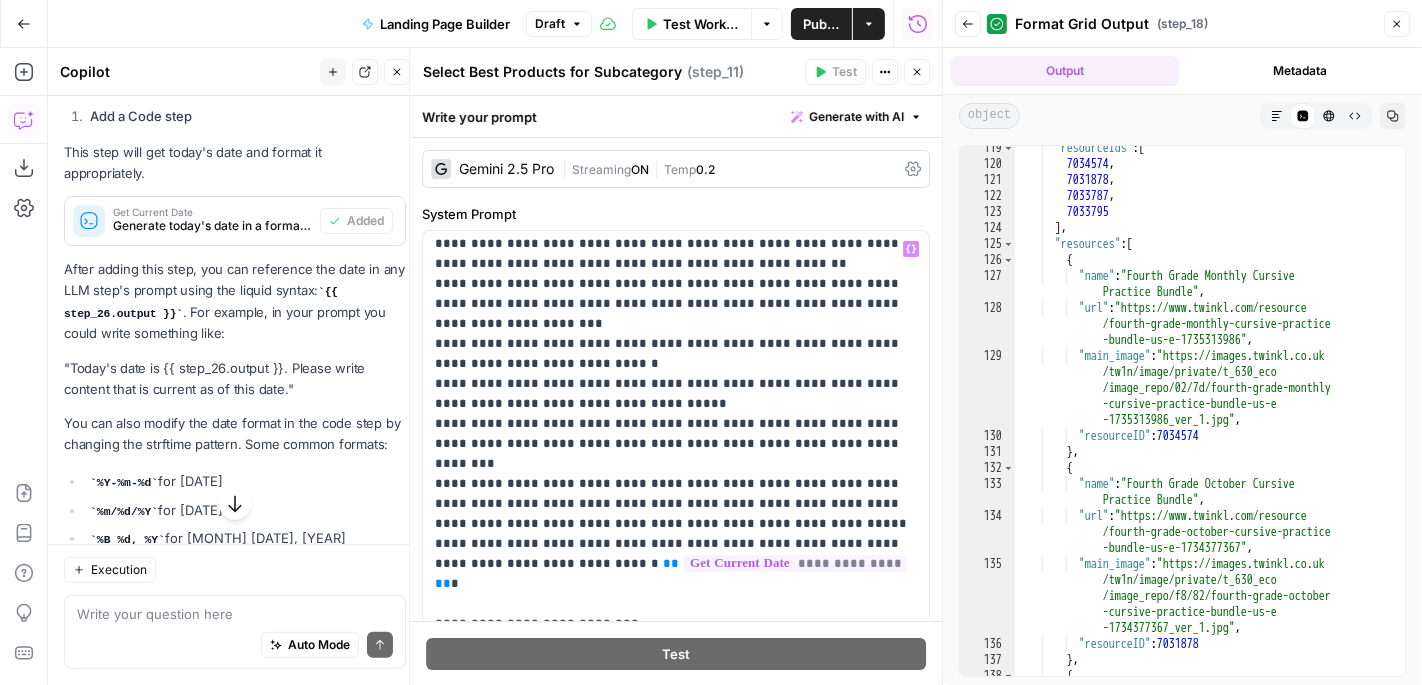 click on "Close" at bounding box center (397, 72) 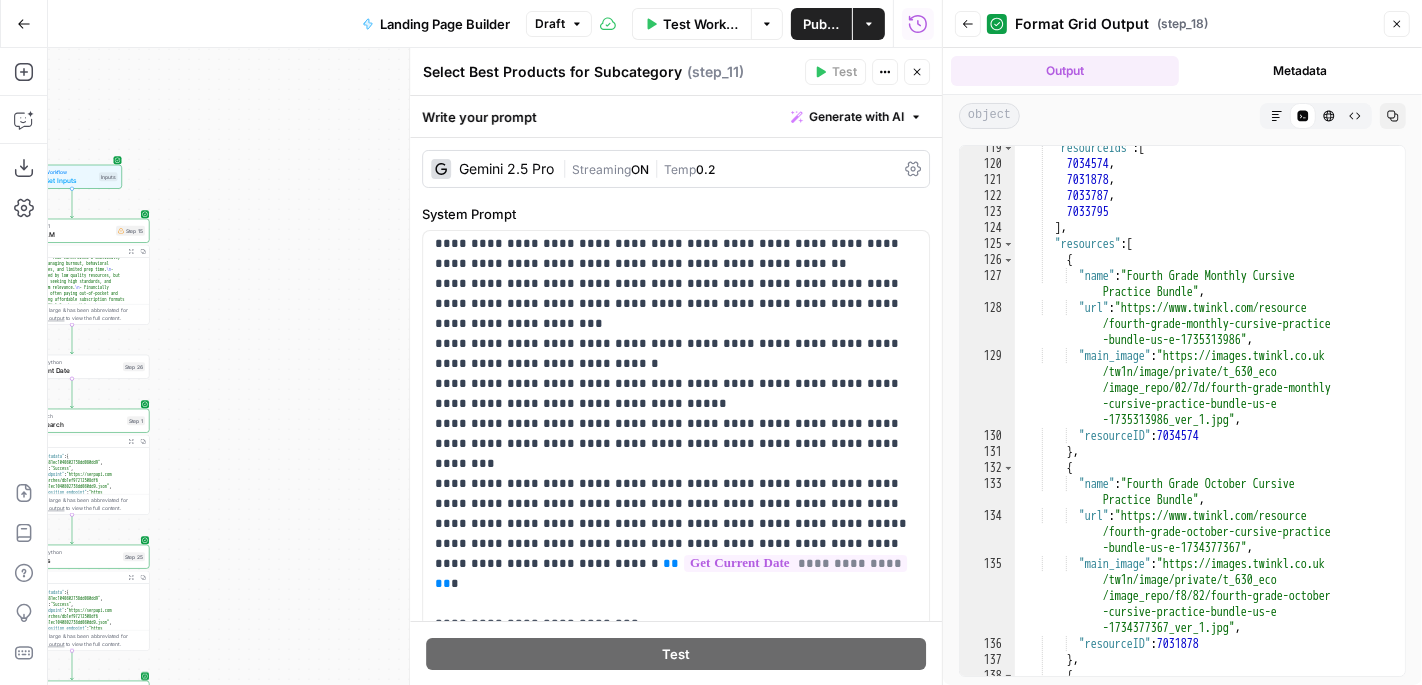 click 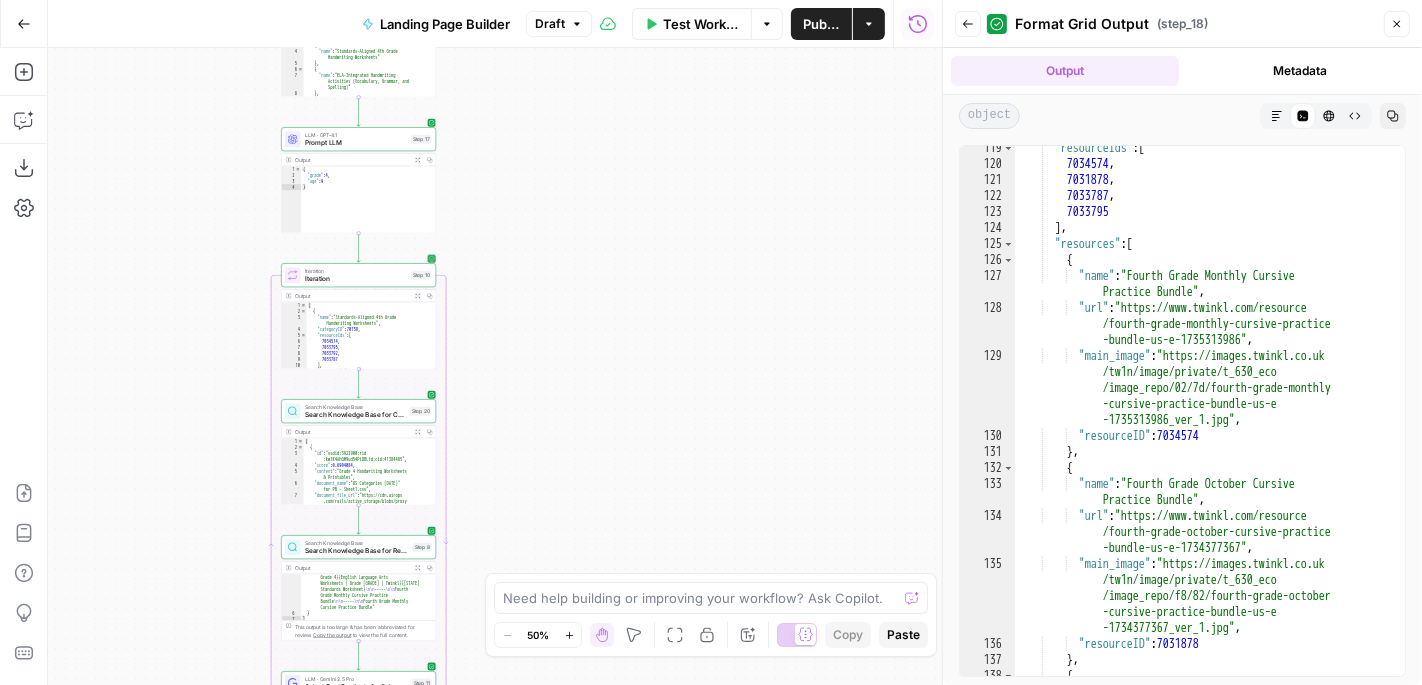 click on "Iteration" at bounding box center [356, 279] 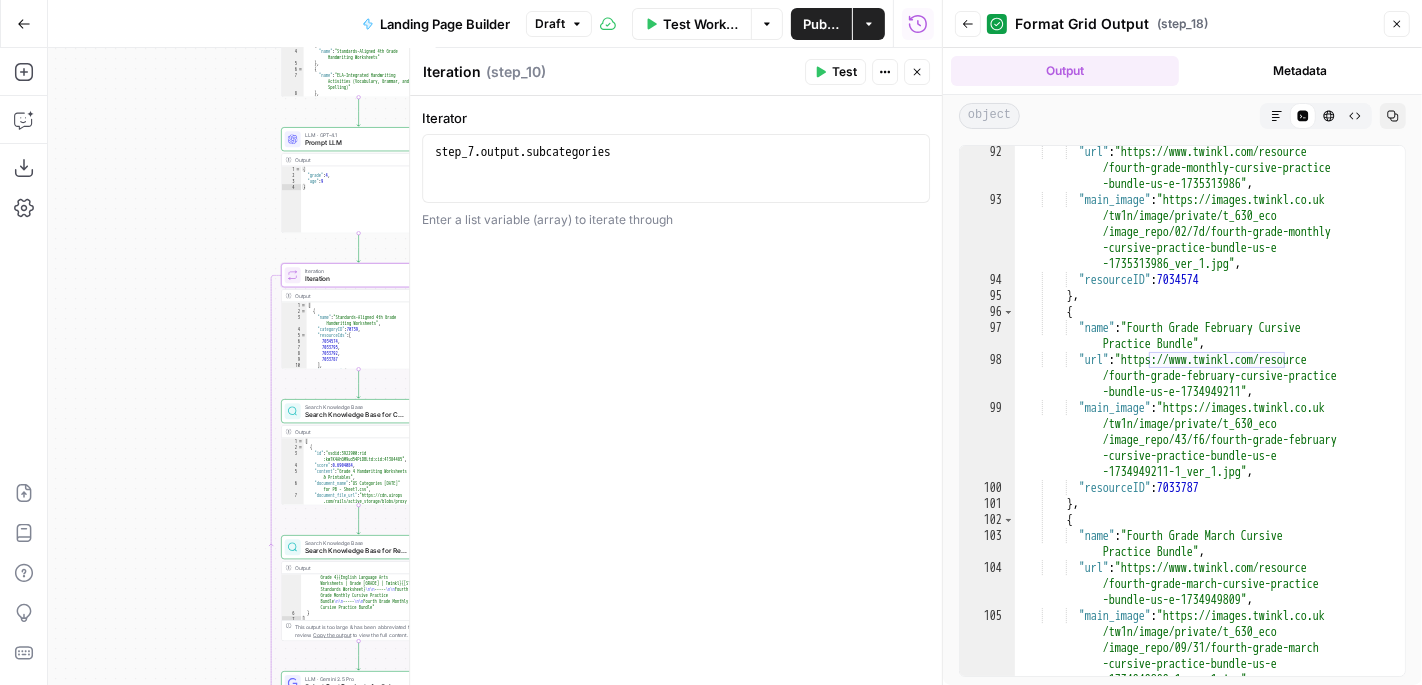 scroll, scrollTop: 2525, scrollLeft: 0, axis: vertical 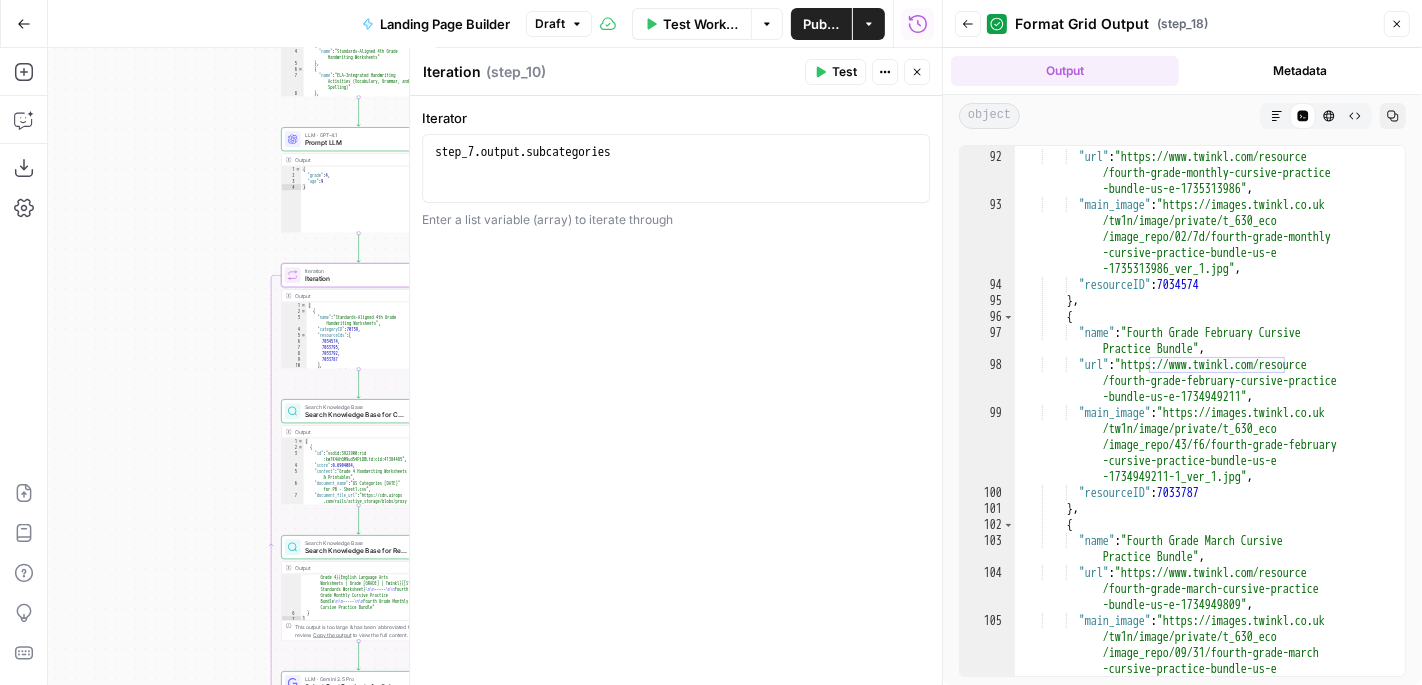 click on "Test" at bounding box center (835, 72) 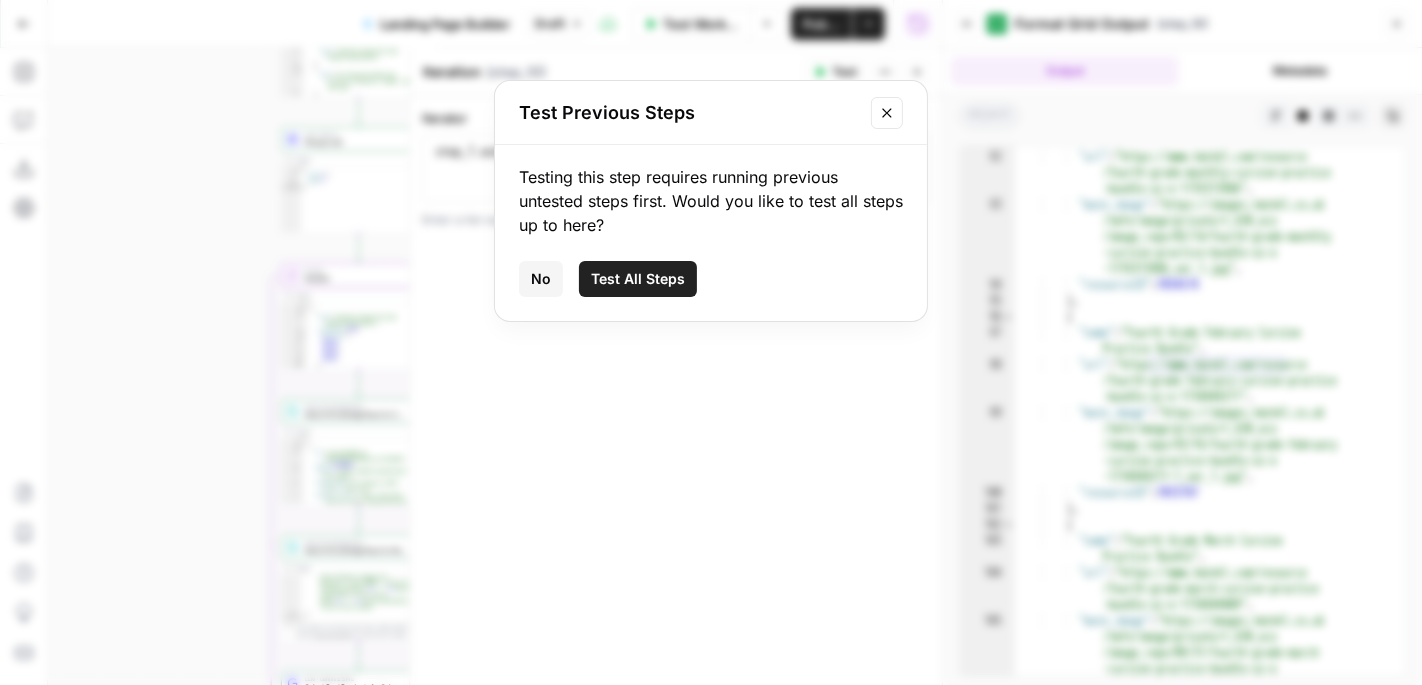 click 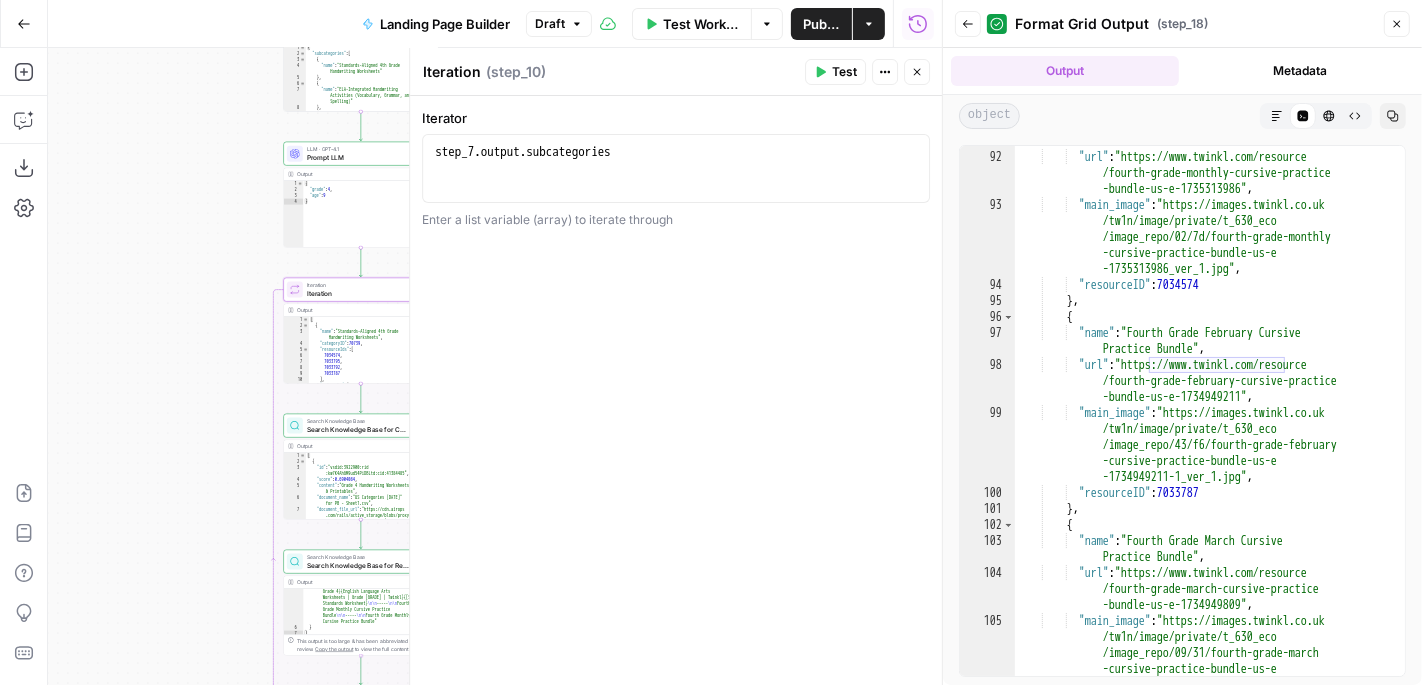 click on "Close" at bounding box center (917, 72) 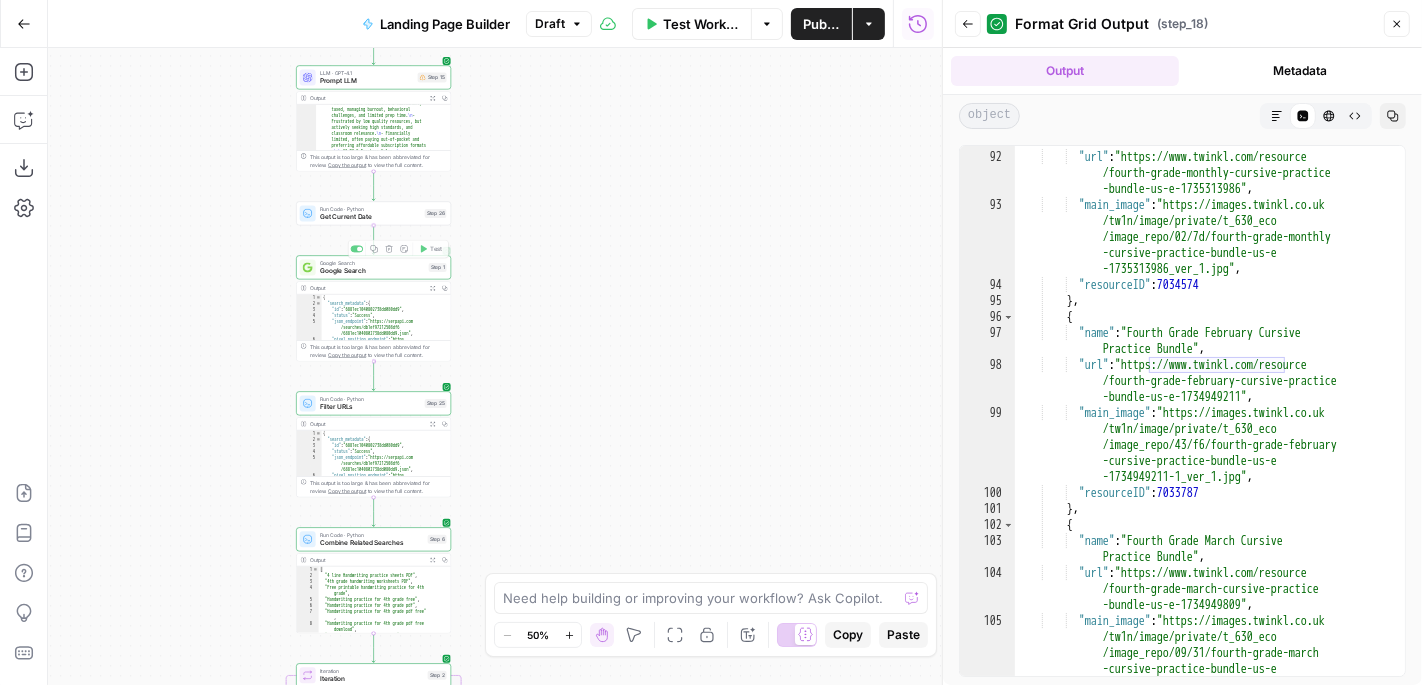 click on "Run Code · Python Get Current Date Step 26 Copy step Delete step Add Note Test" at bounding box center [373, 213] 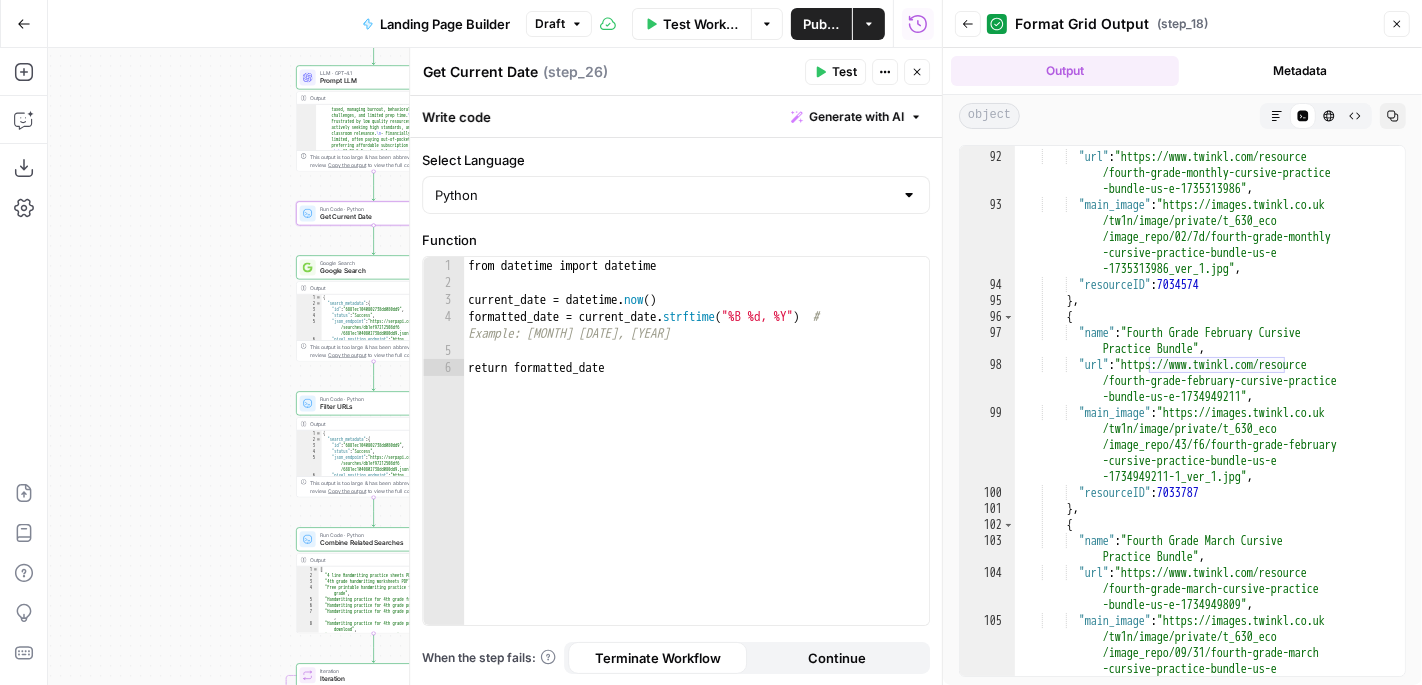 click 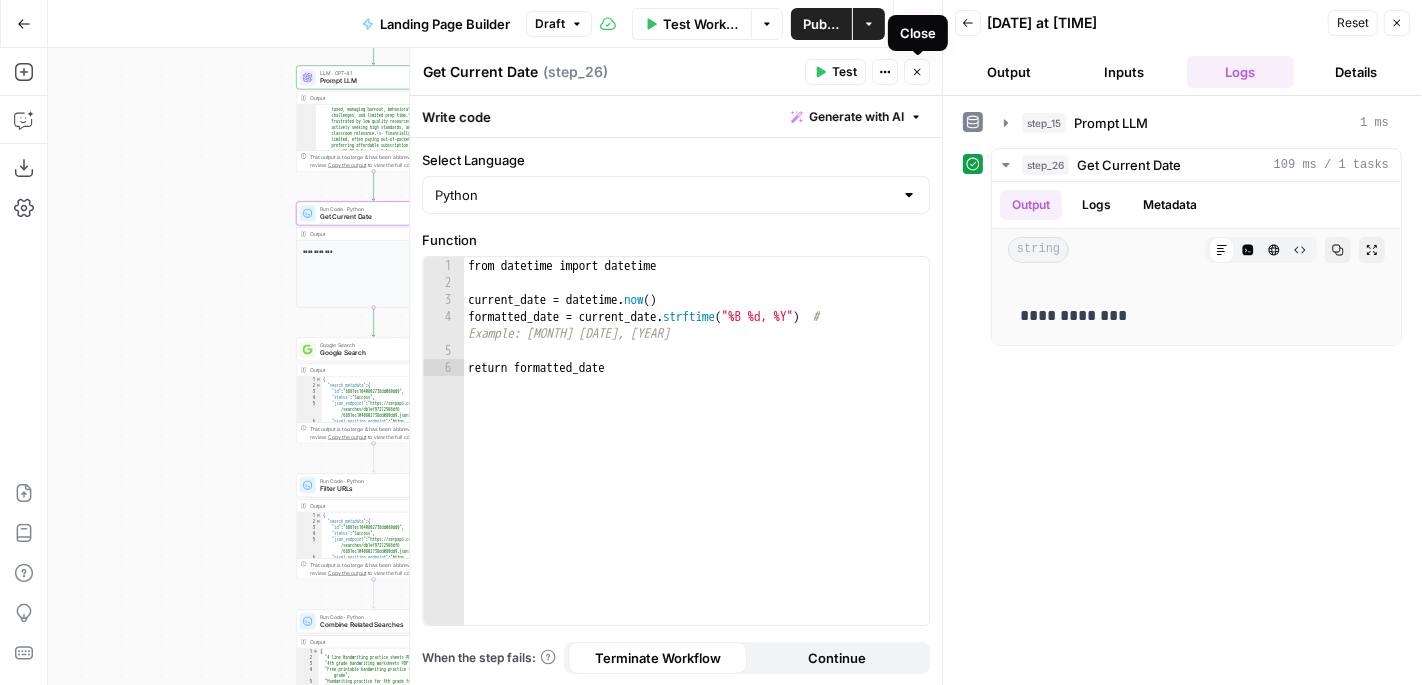 click 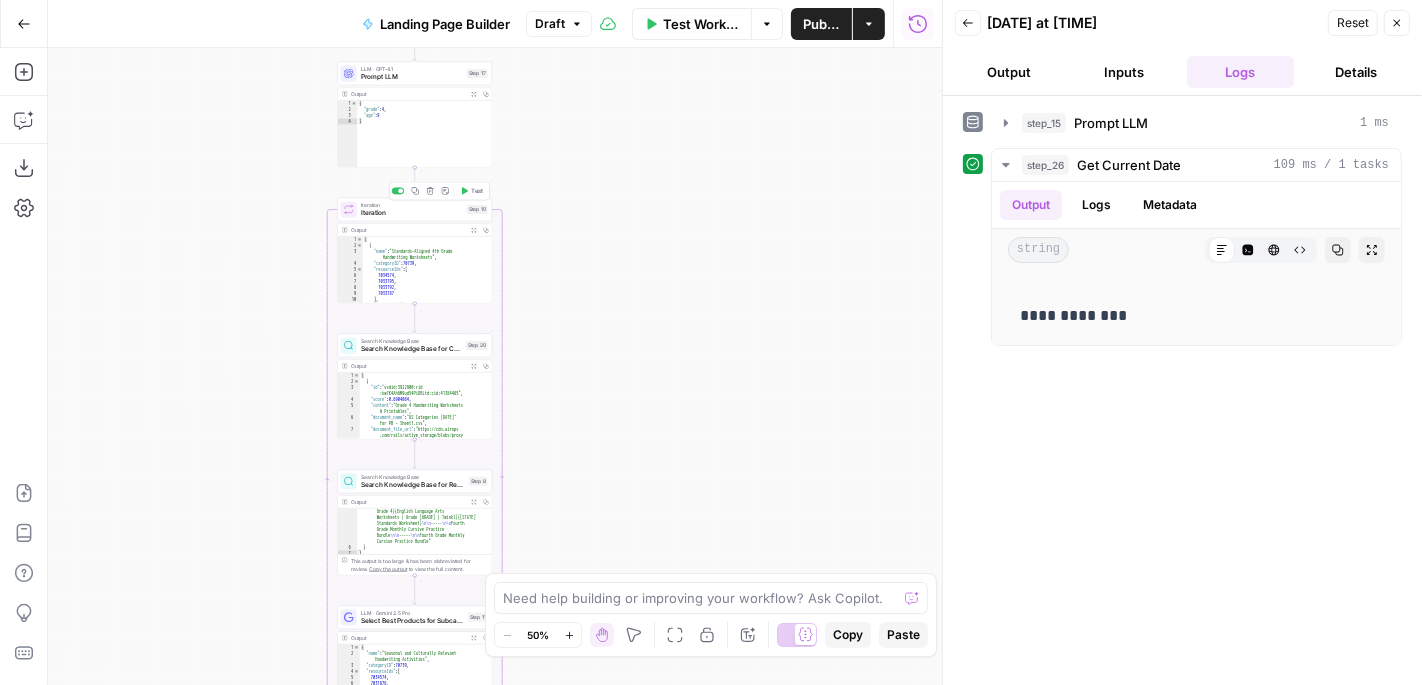 click on "Iteration" at bounding box center [412, 205] 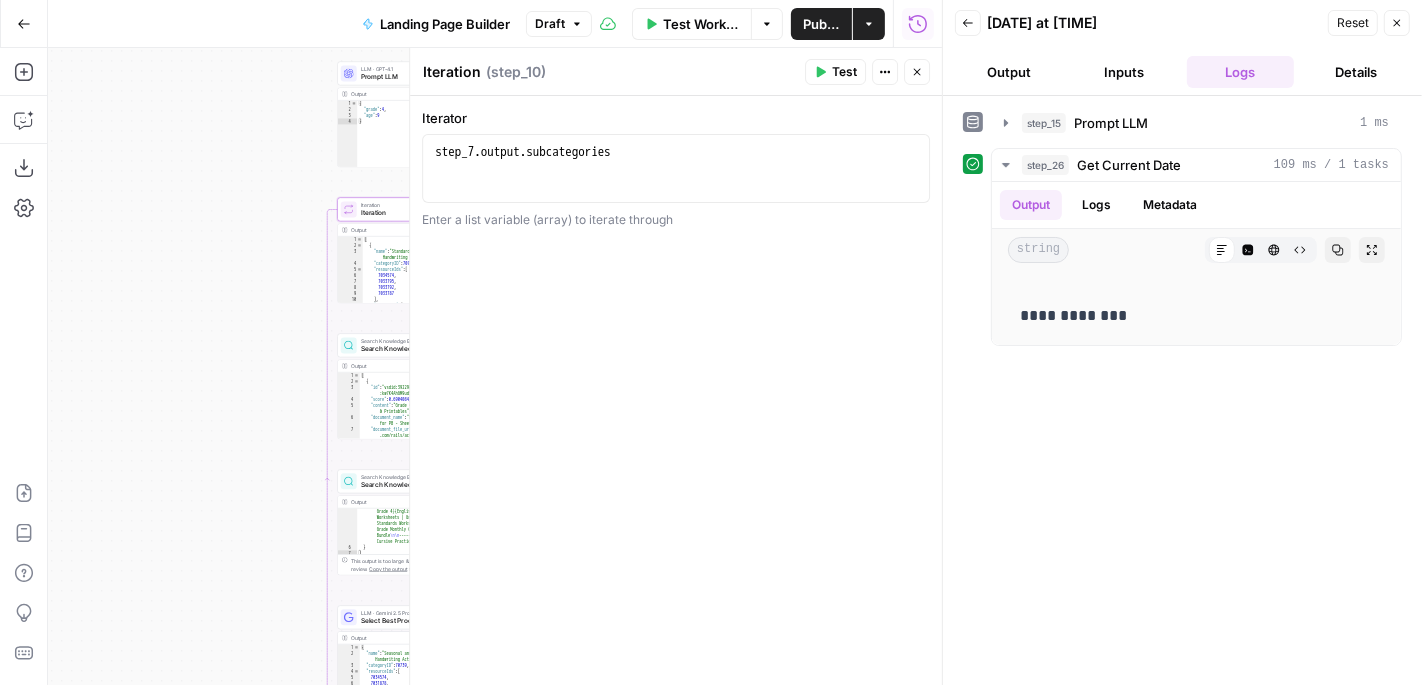 click on "Test" at bounding box center (844, 72) 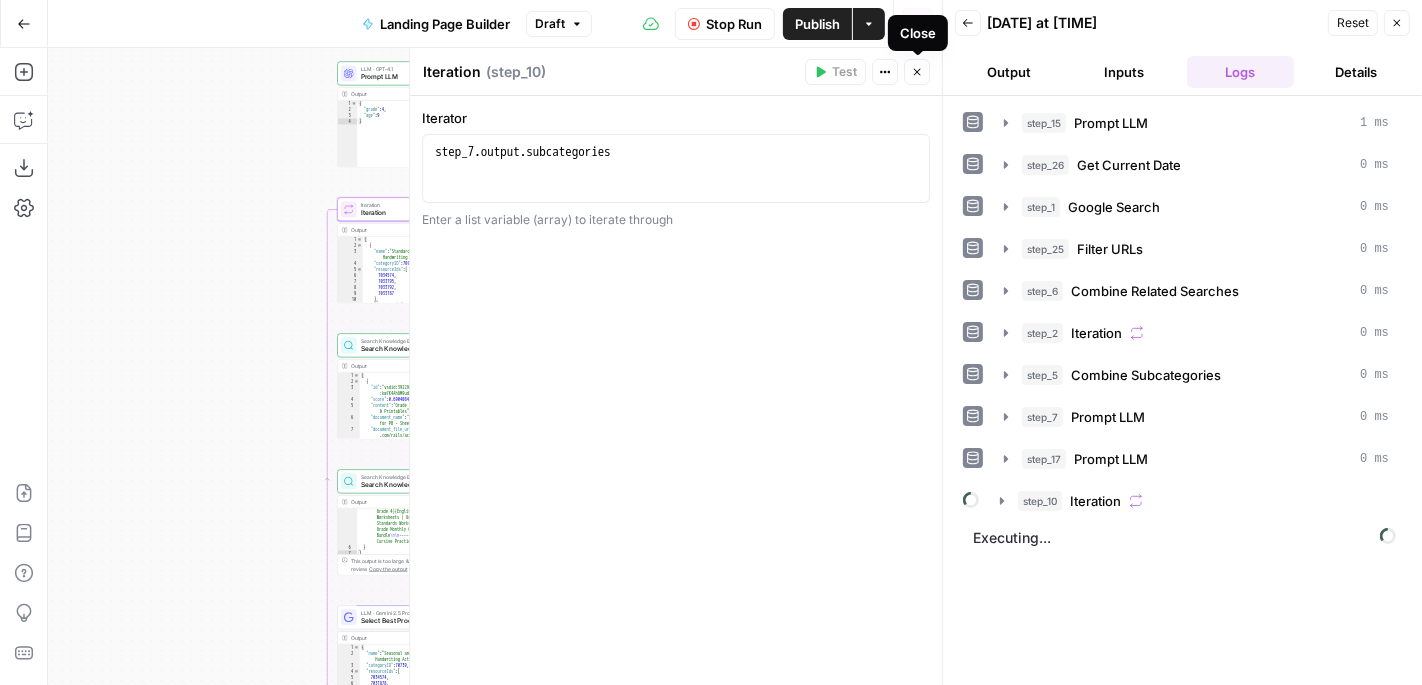 click on "Close" at bounding box center [917, 72] 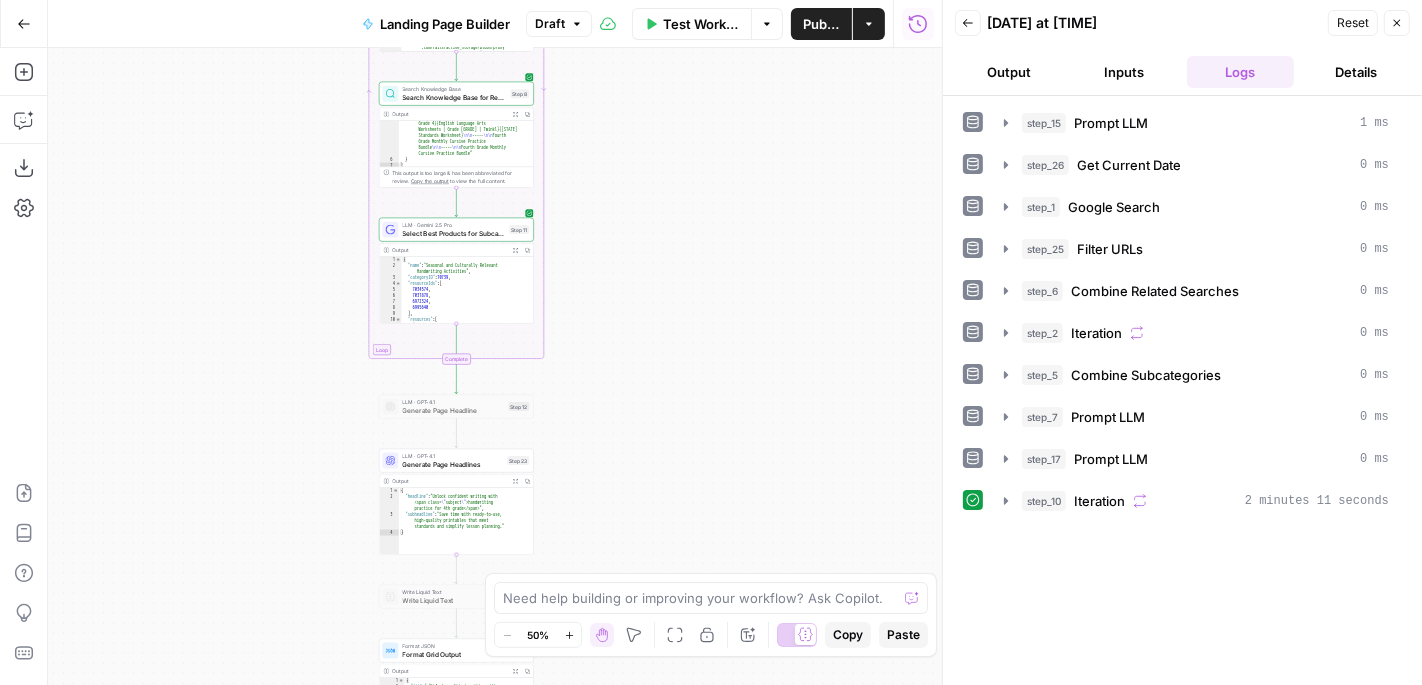 click 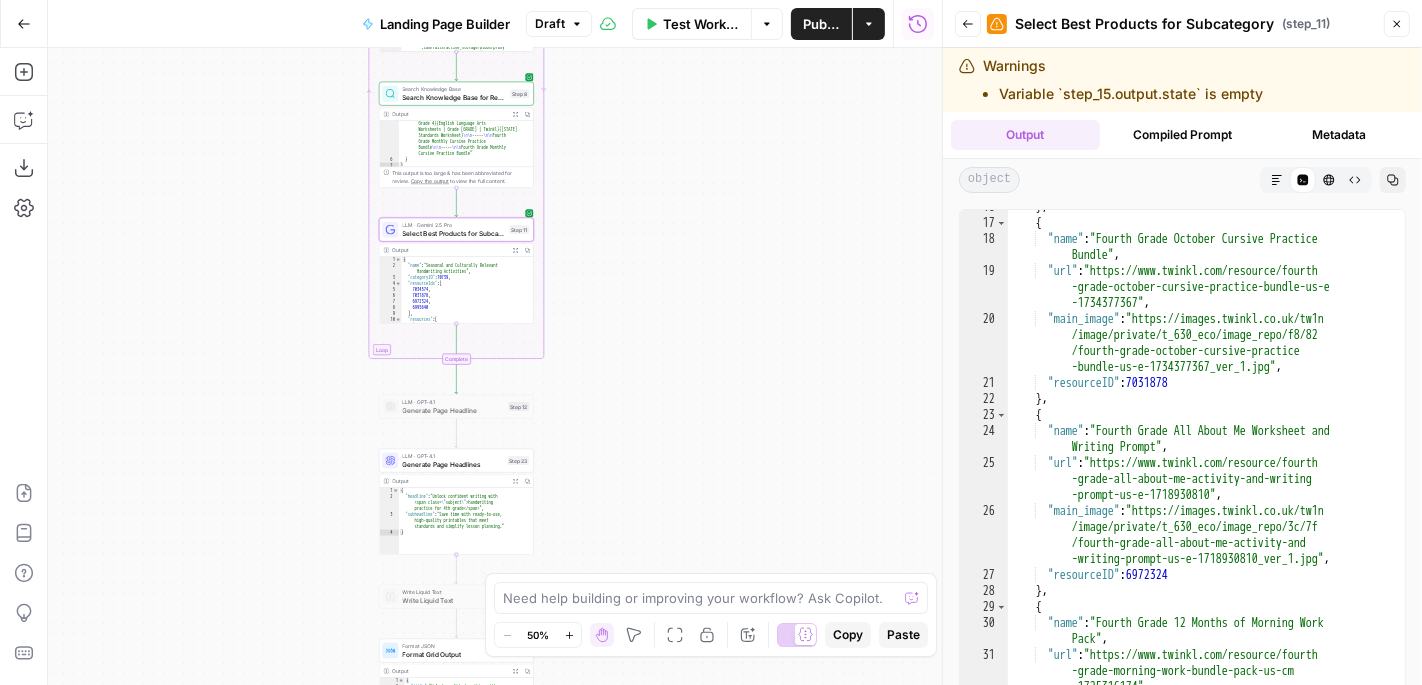 scroll, scrollTop: 445, scrollLeft: 0, axis: vertical 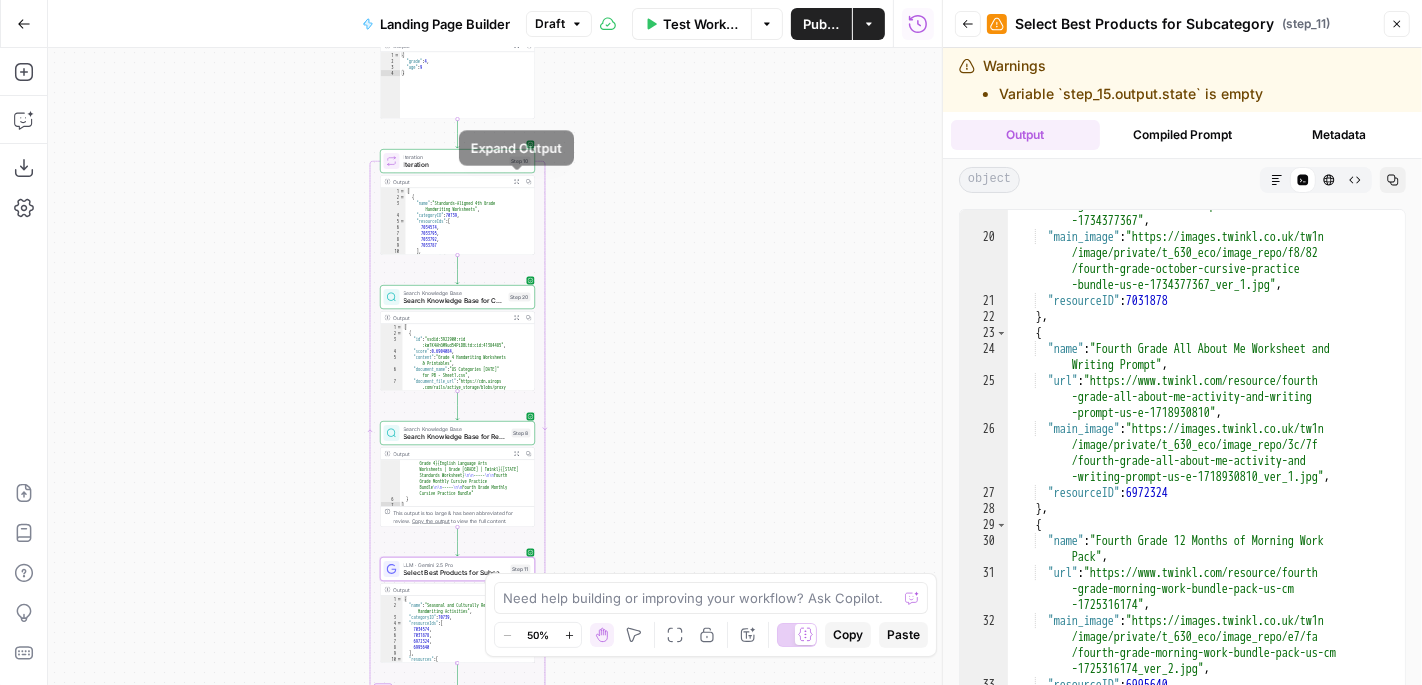 click on "Expand Output" at bounding box center (517, 182) 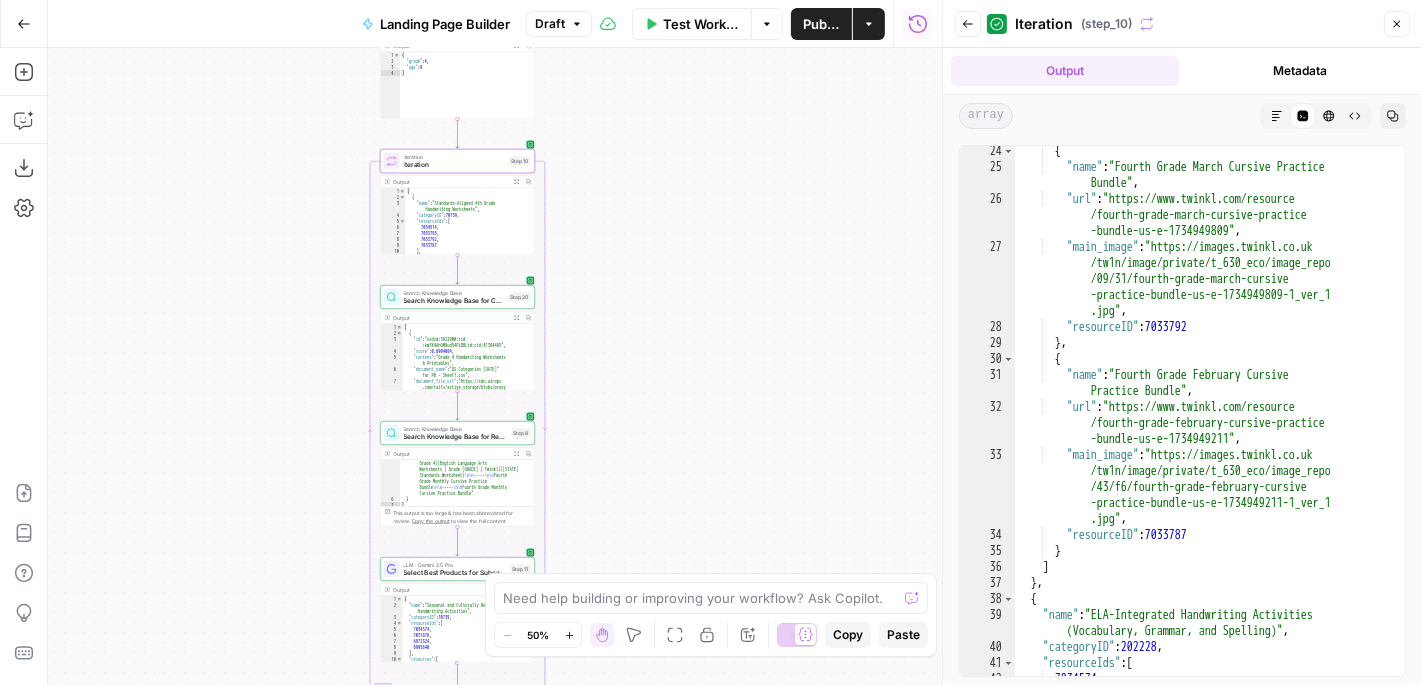 scroll, scrollTop: 0, scrollLeft: 0, axis: both 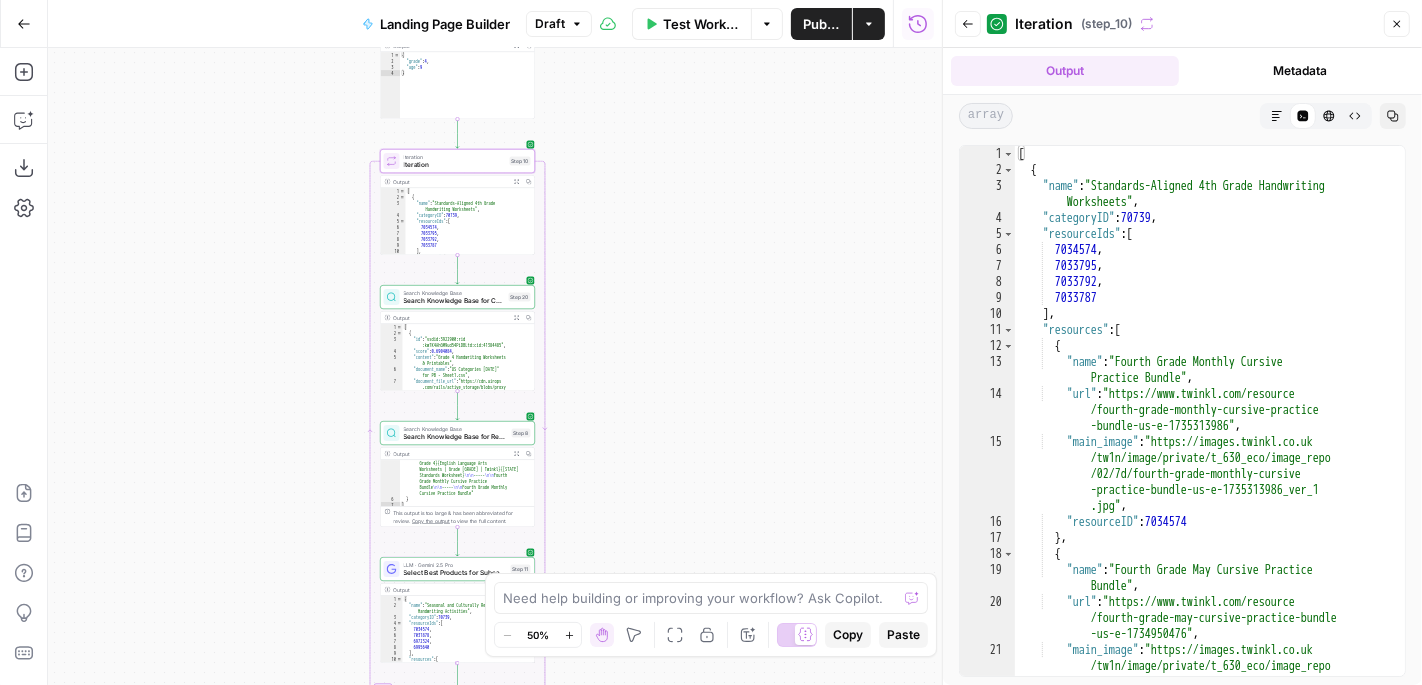 click on ""customer_profile" :  "# Pre Kindergarden -         Grade 5 Teachers Persona \n\n ## Customer         Overview \n Grades PK-5 teachers (Primary 4        -11 y/o). Focused on foundational         development, reading , math, and classroom         readiness. Looking for fun, engaging, and         culturally relevant resources that align         with educational standards.  \n\n ## Tone of         Voice \n When writing for PK-5 Teachers,         remember to lean more heavily into the         knowledgeable and human attributes to         express quality and connection. \n\n **Be:**         Knowledgeable, Human, Positive,         Supportive \n\n **Tips:** Acknowledge         classroom challenges, highlight quality,         state standards alignment, ease-of-use,         and lesson planning support. \n\n ##         \n \n\n" at bounding box center [495, 366] 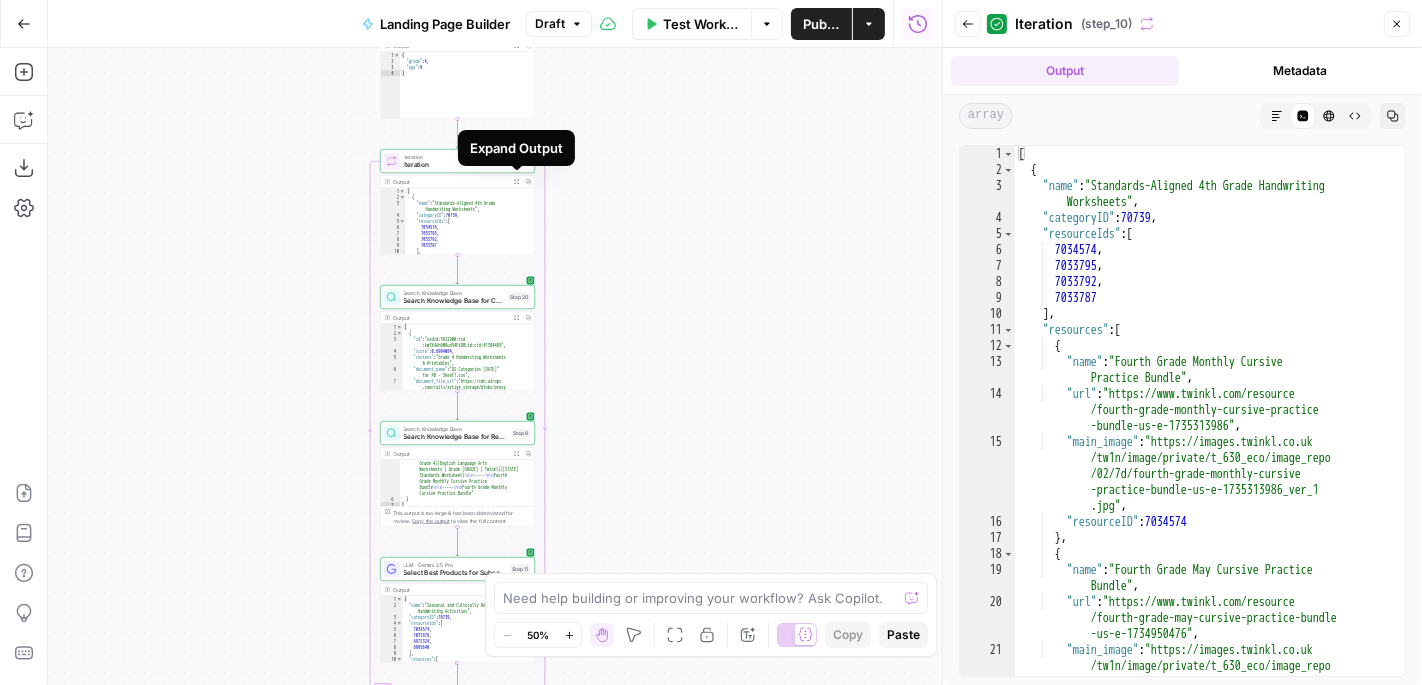 click 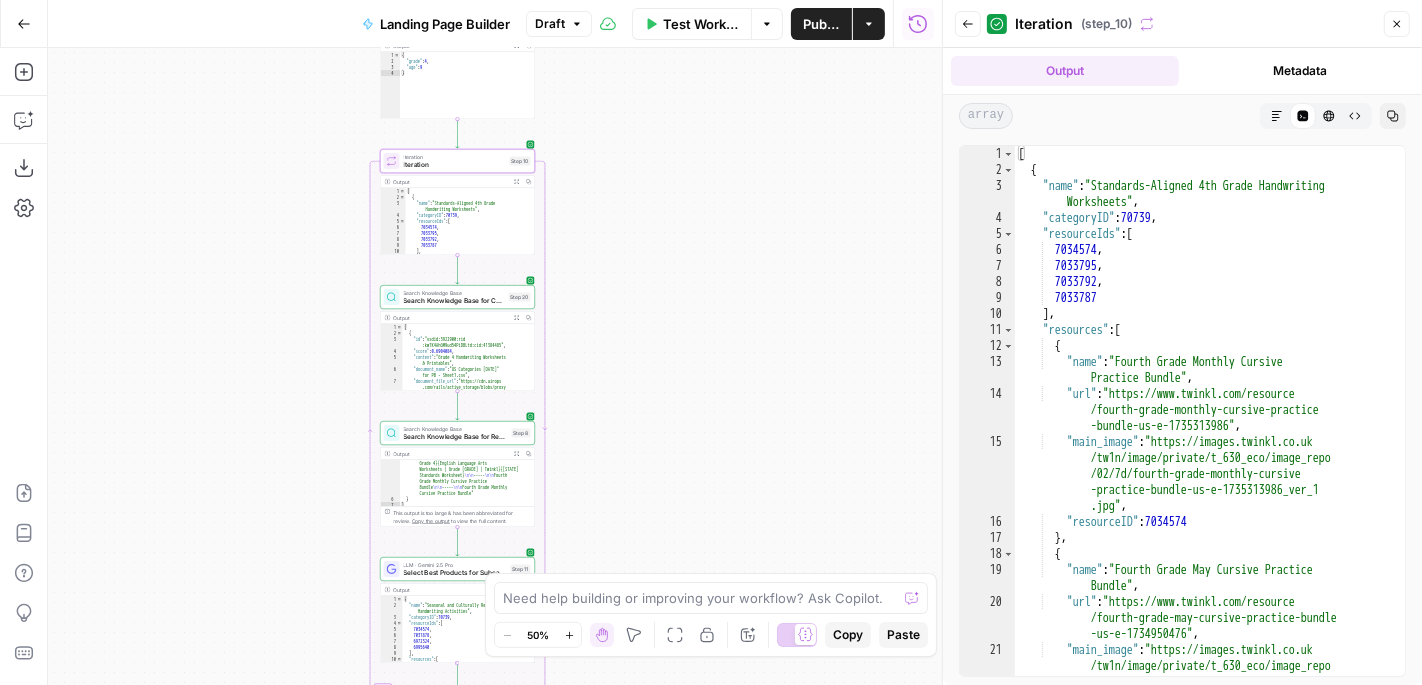click 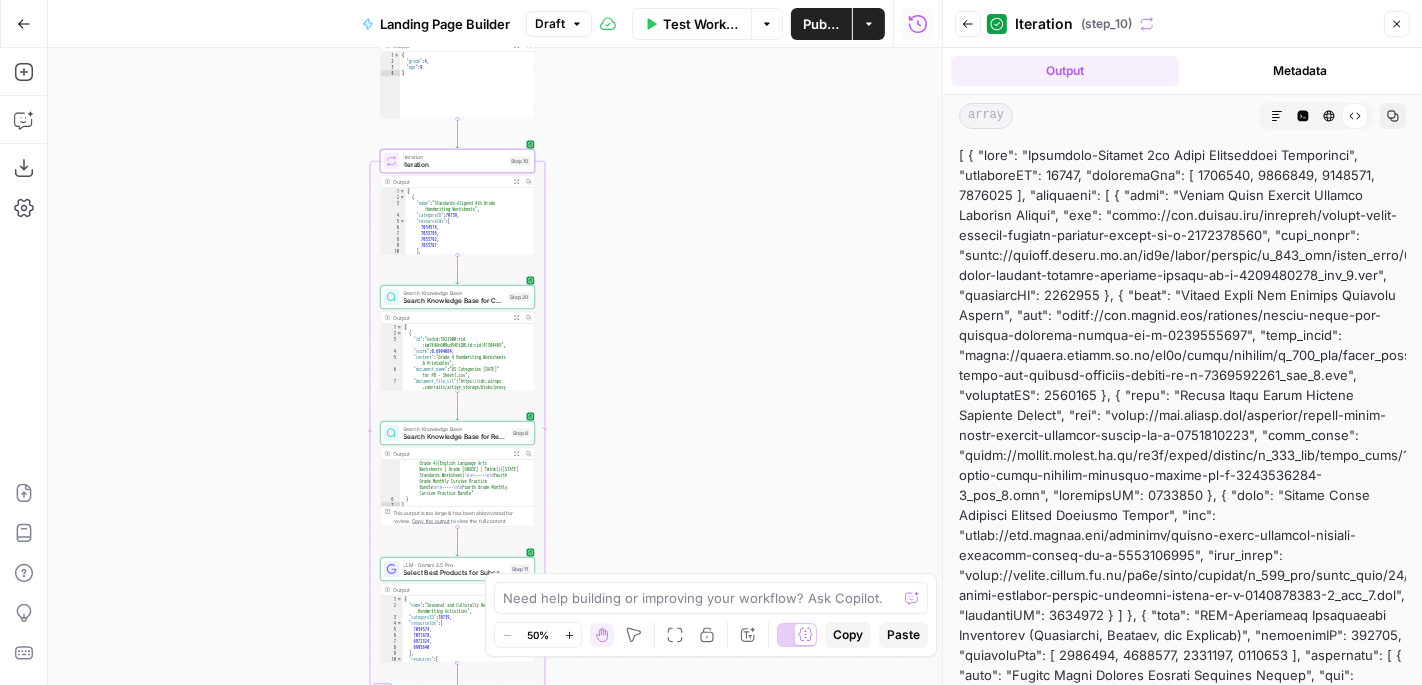 click 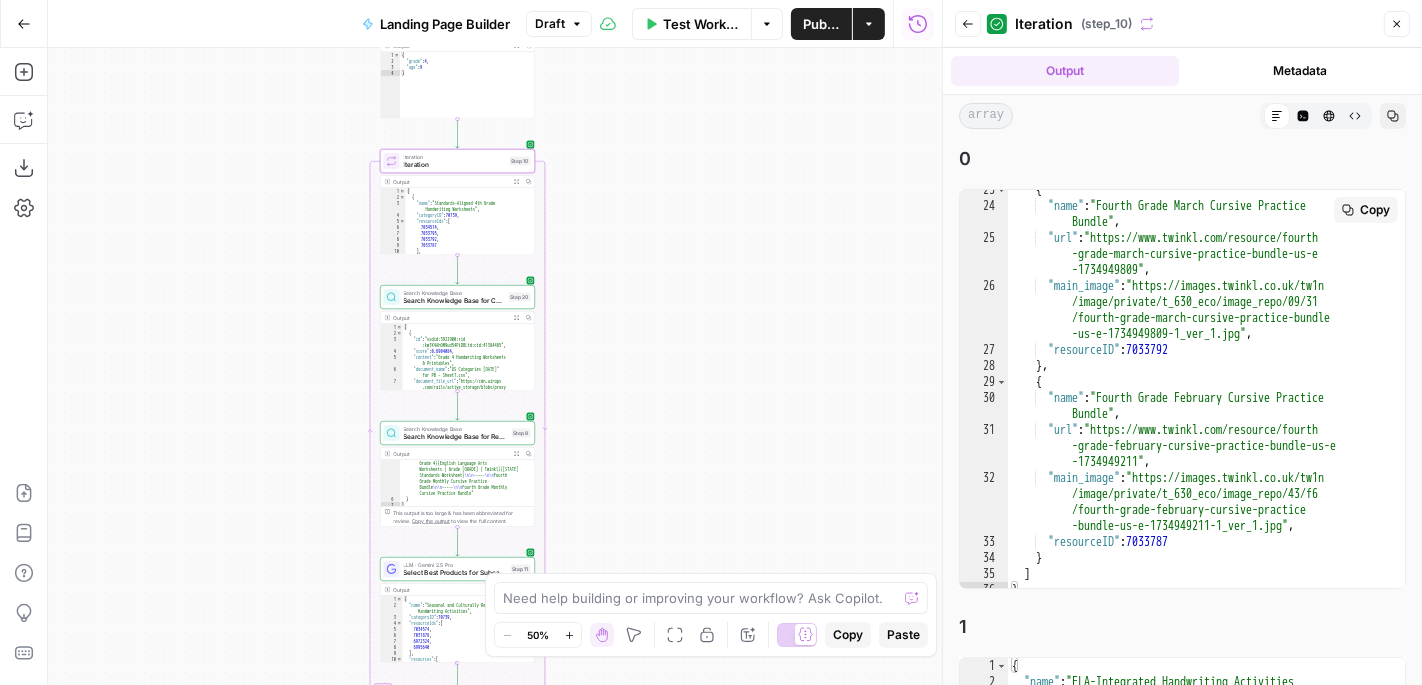 scroll, scrollTop: 575, scrollLeft: 0, axis: vertical 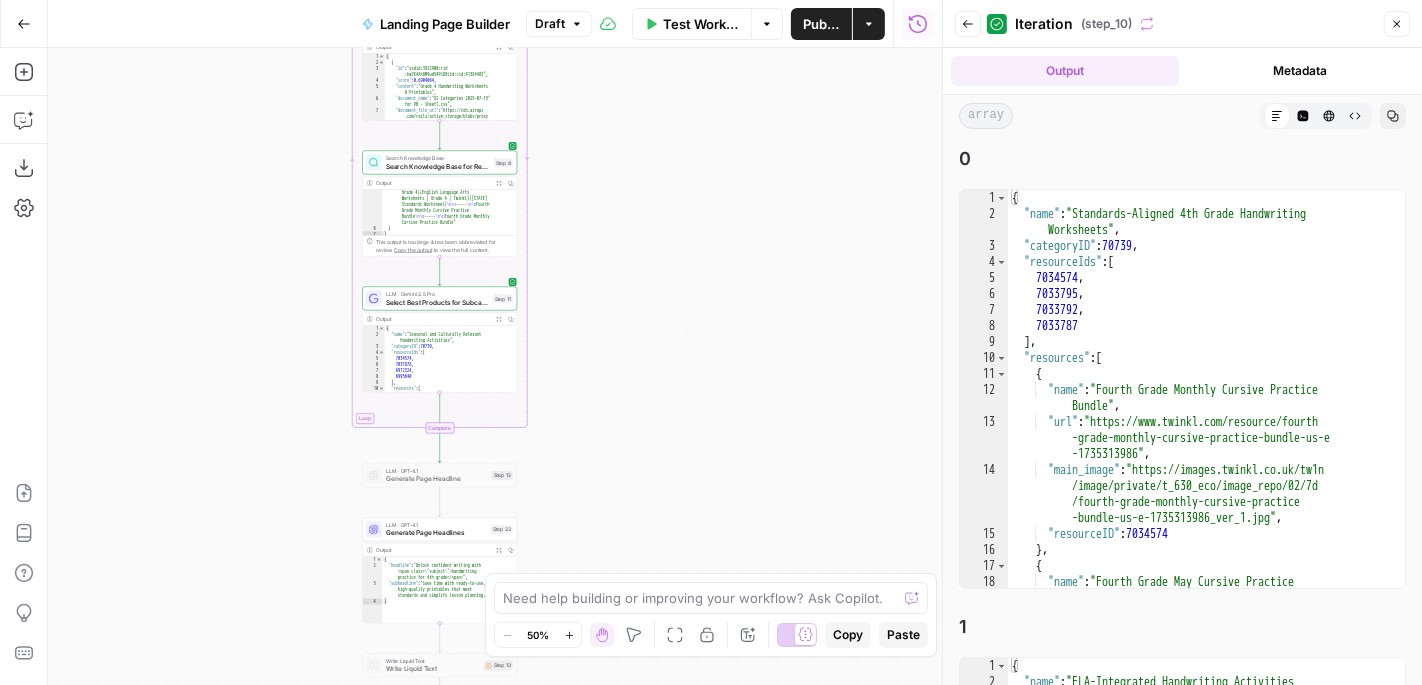 click on "Publish" at bounding box center (821, 24) 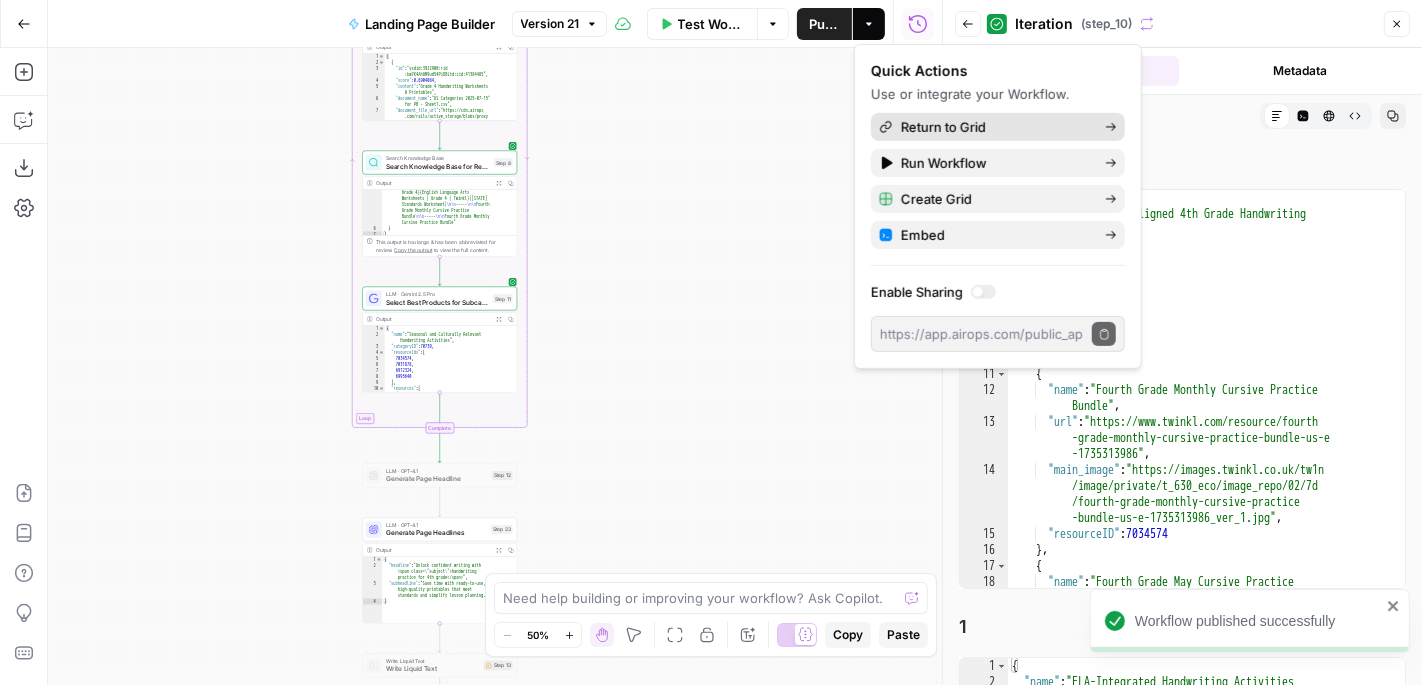 click on "Return to Grid" at bounding box center (995, 127) 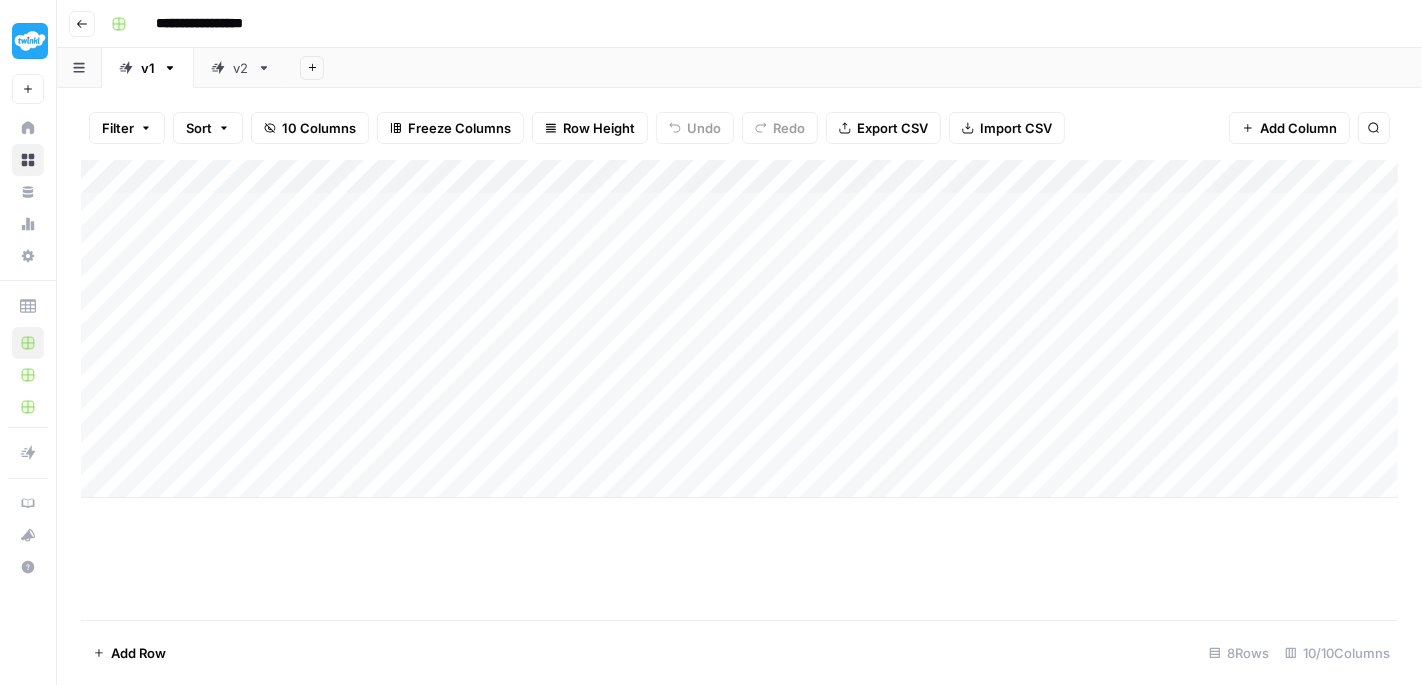 click on "Add Column" at bounding box center [739, 329] 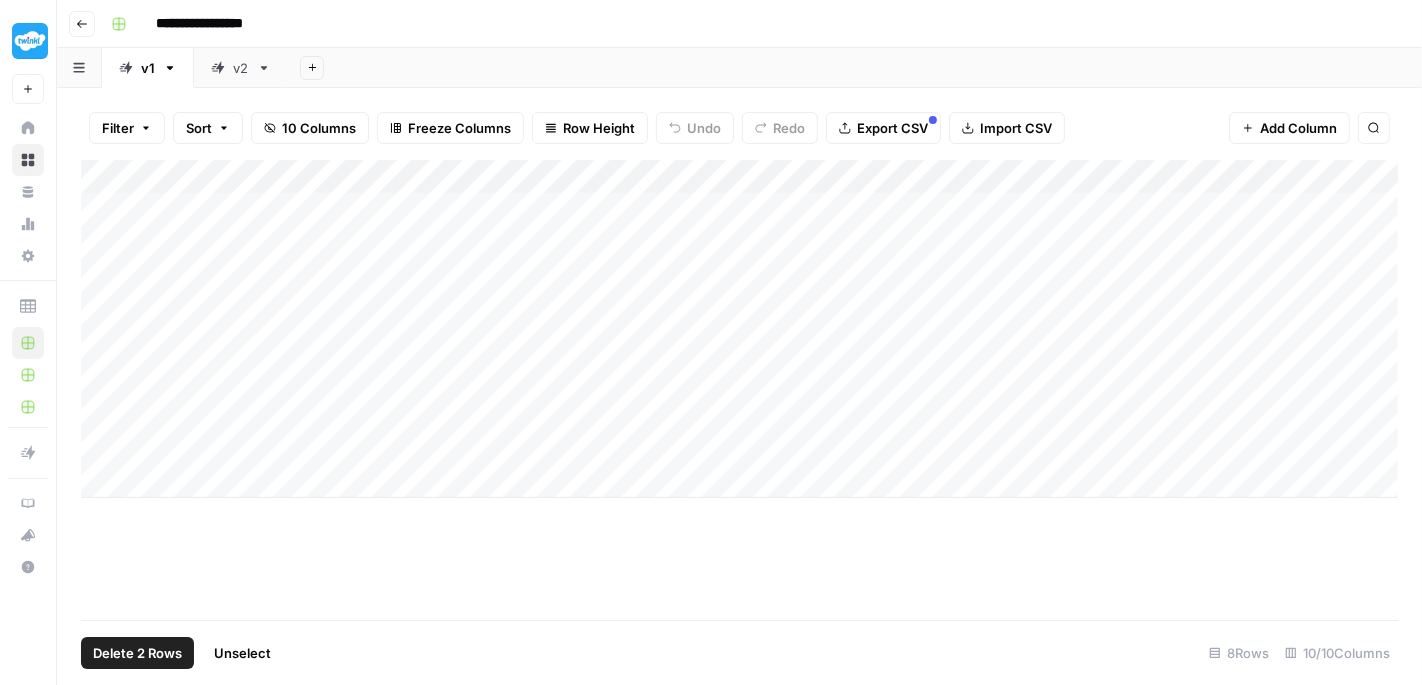 click on "Add Column" at bounding box center [739, 329] 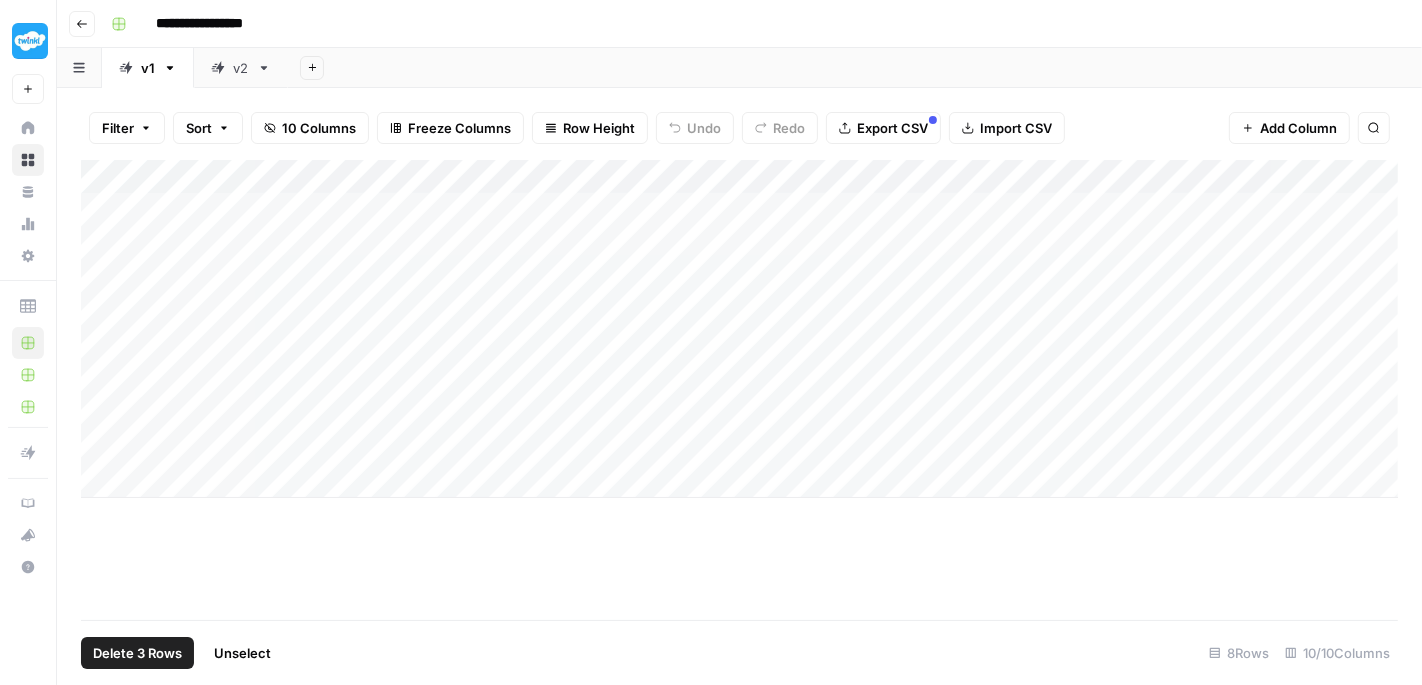 click on "Add Column" at bounding box center (739, 329) 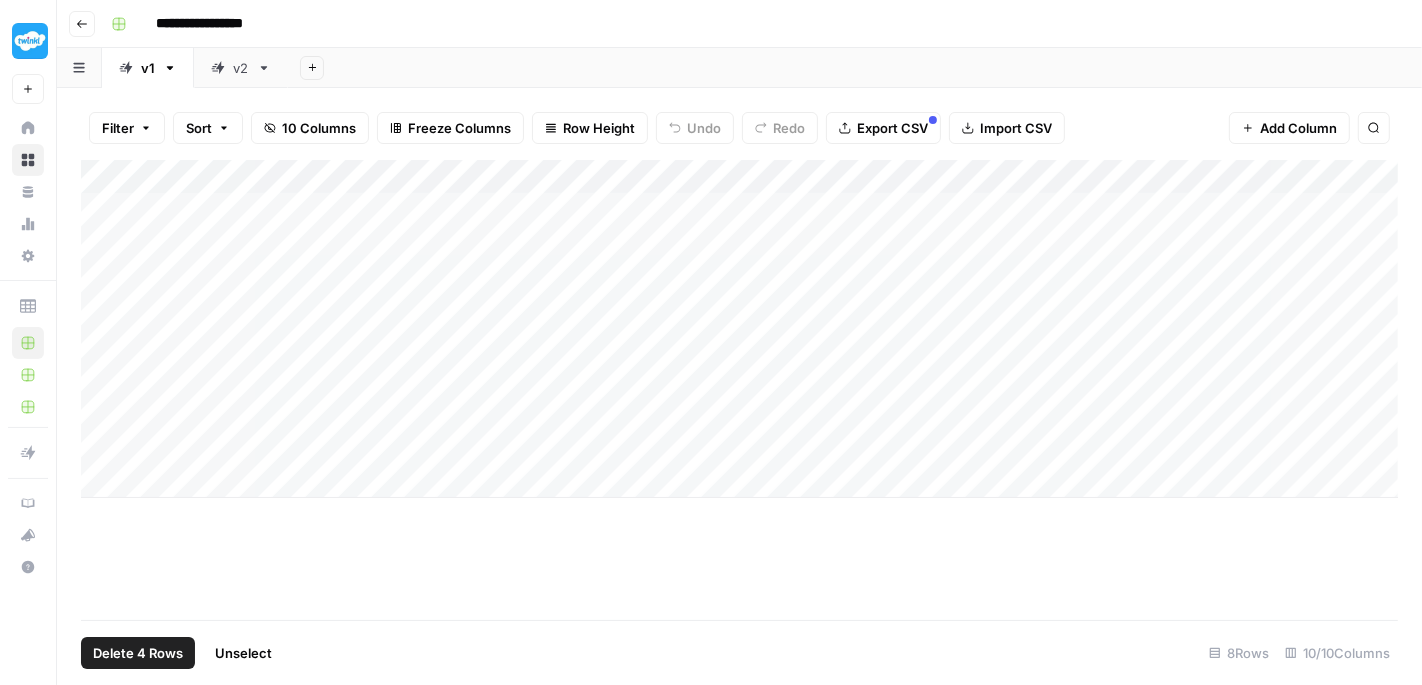 click on "Add Column" at bounding box center [739, 329] 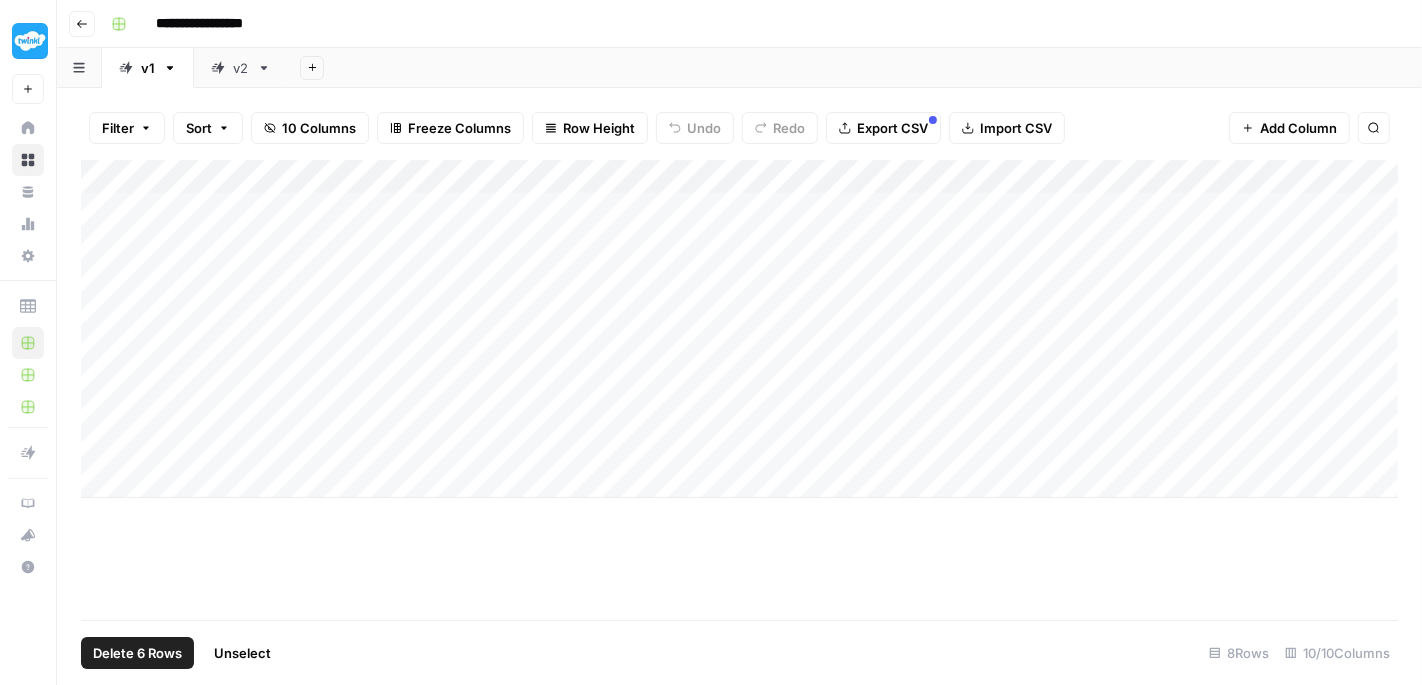 click on "Add Column" at bounding box center [739, 329] 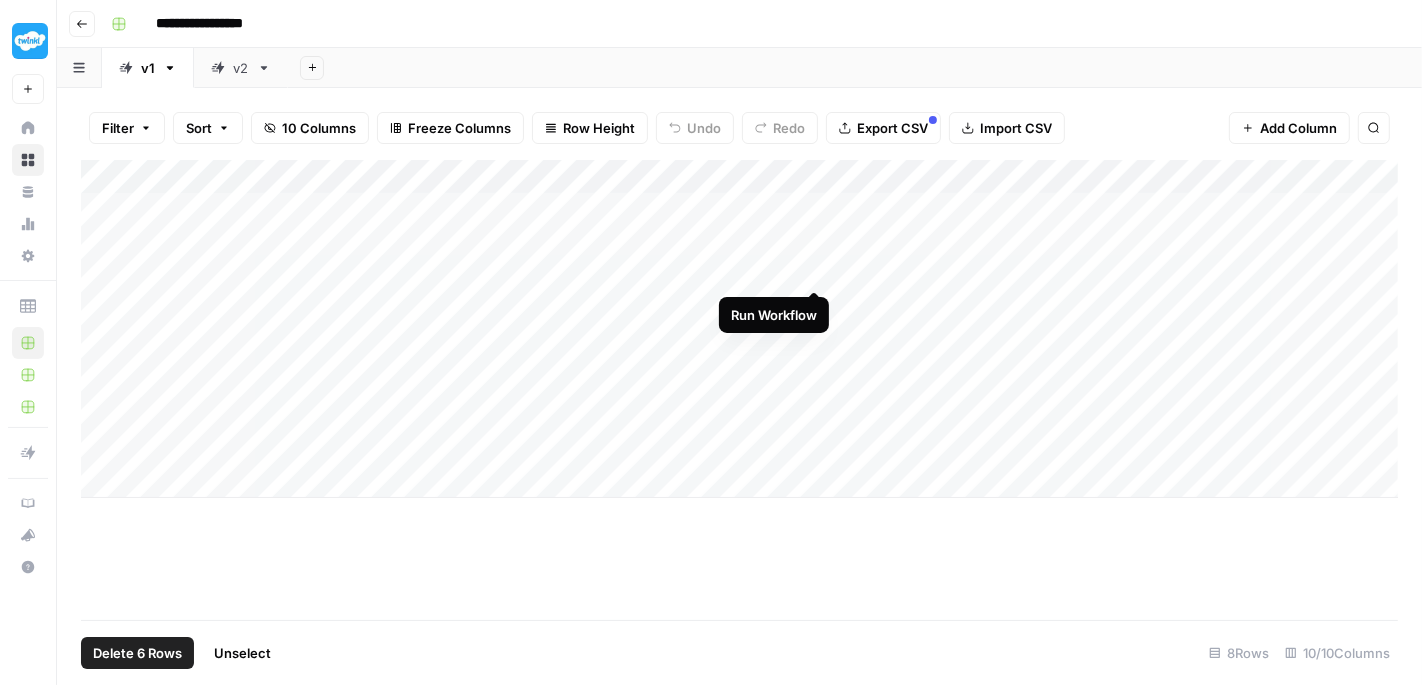 click on "Add Column" at bounding box center [739, 329] 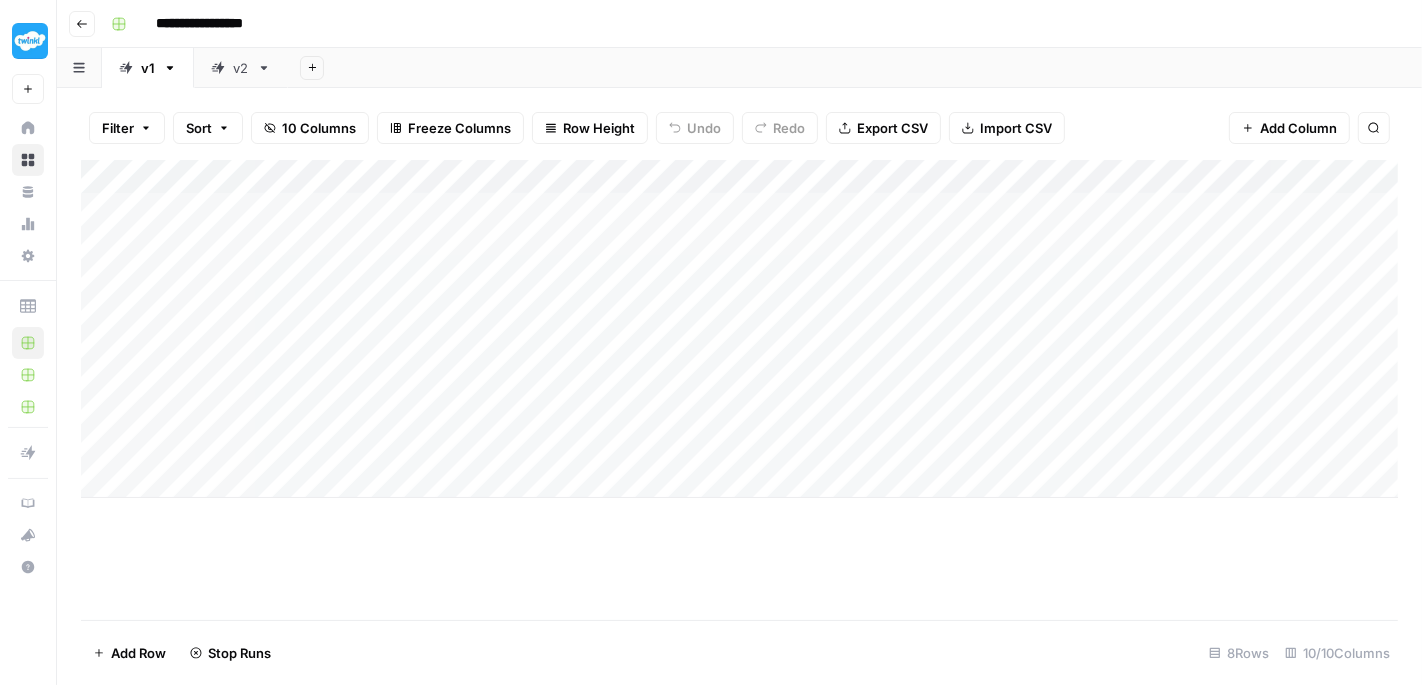click on "Add Column" at bounding box center (739, 329) 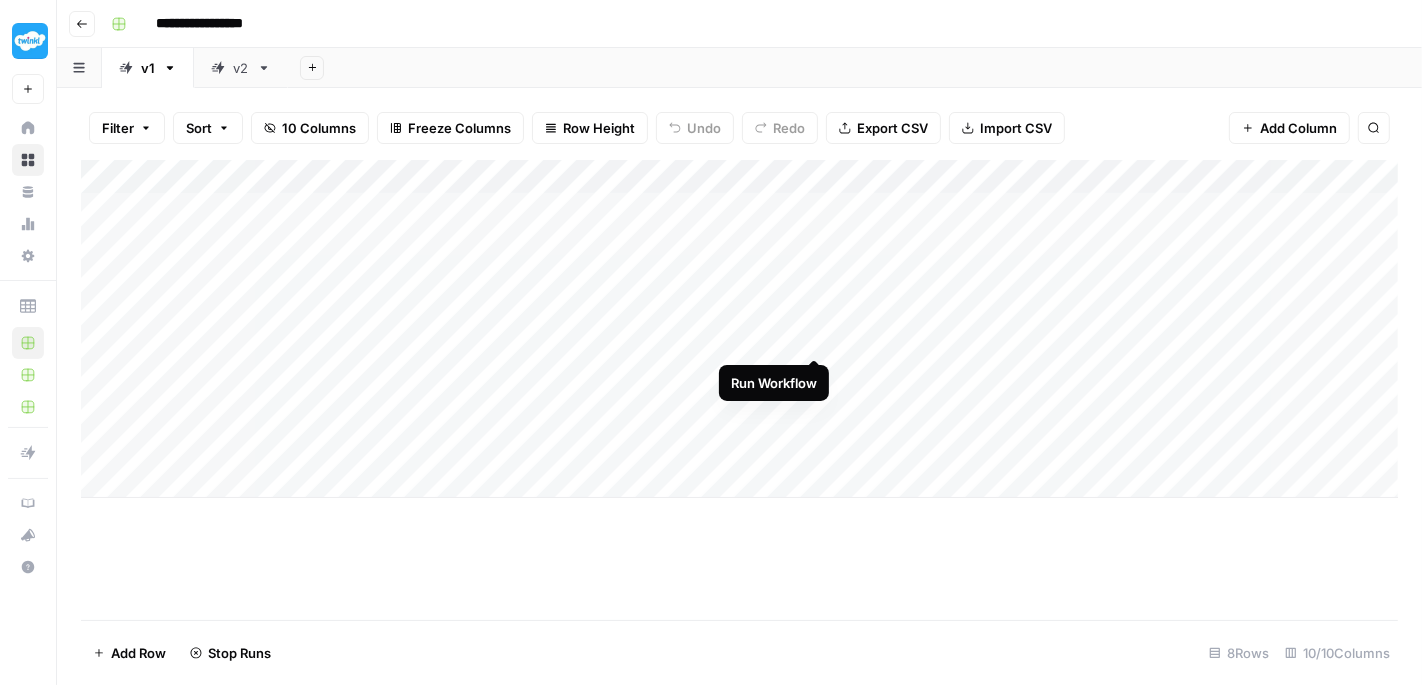 click on "Add Column" at bounding box center [739, 329] 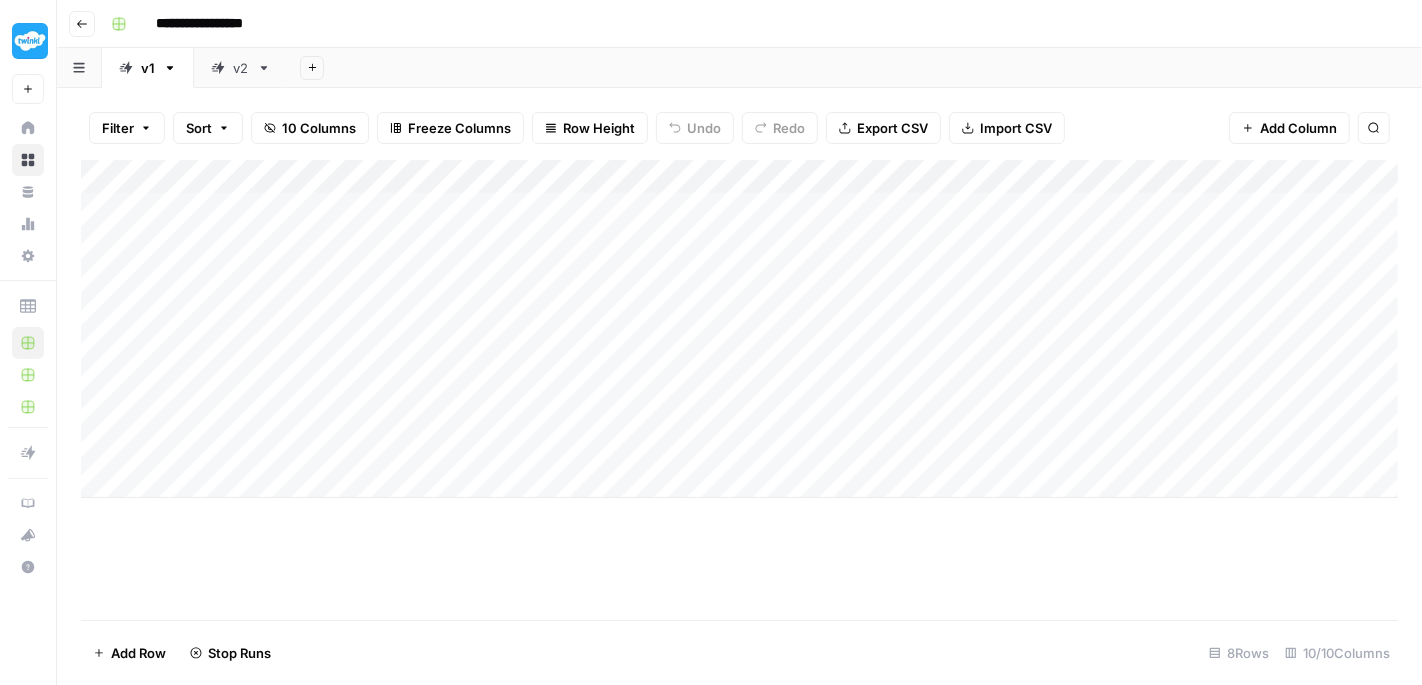 click on "Add Column" at bounding box center [739, 329] 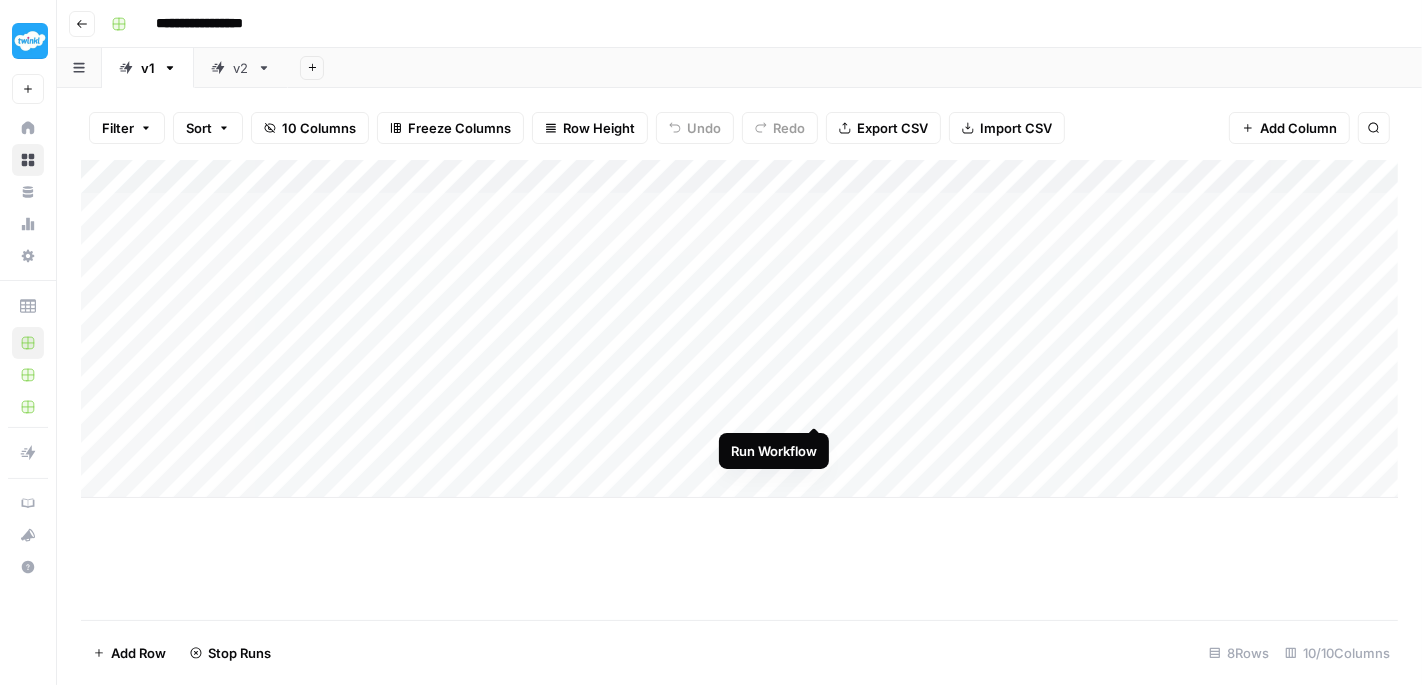 click on "Add Column" at bounding box center [739, 329] 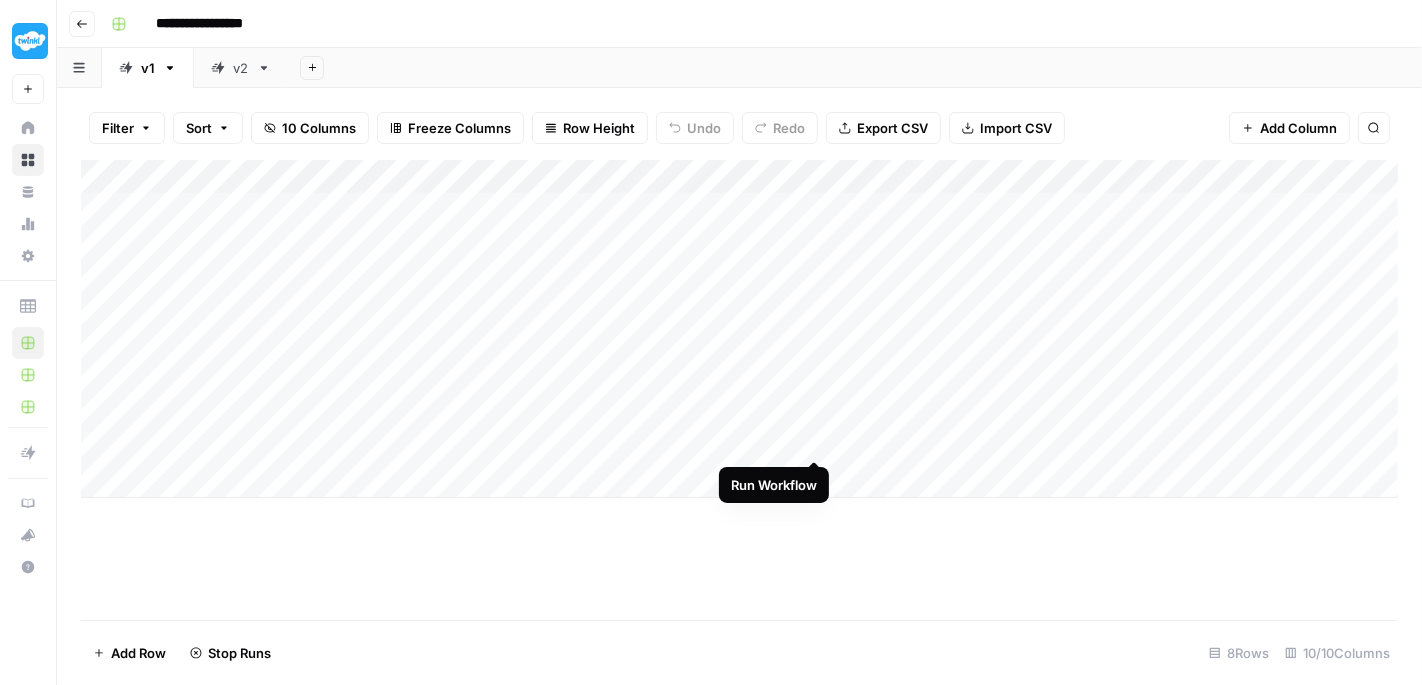 click on "Add Column" at bounding box center [739, 329] 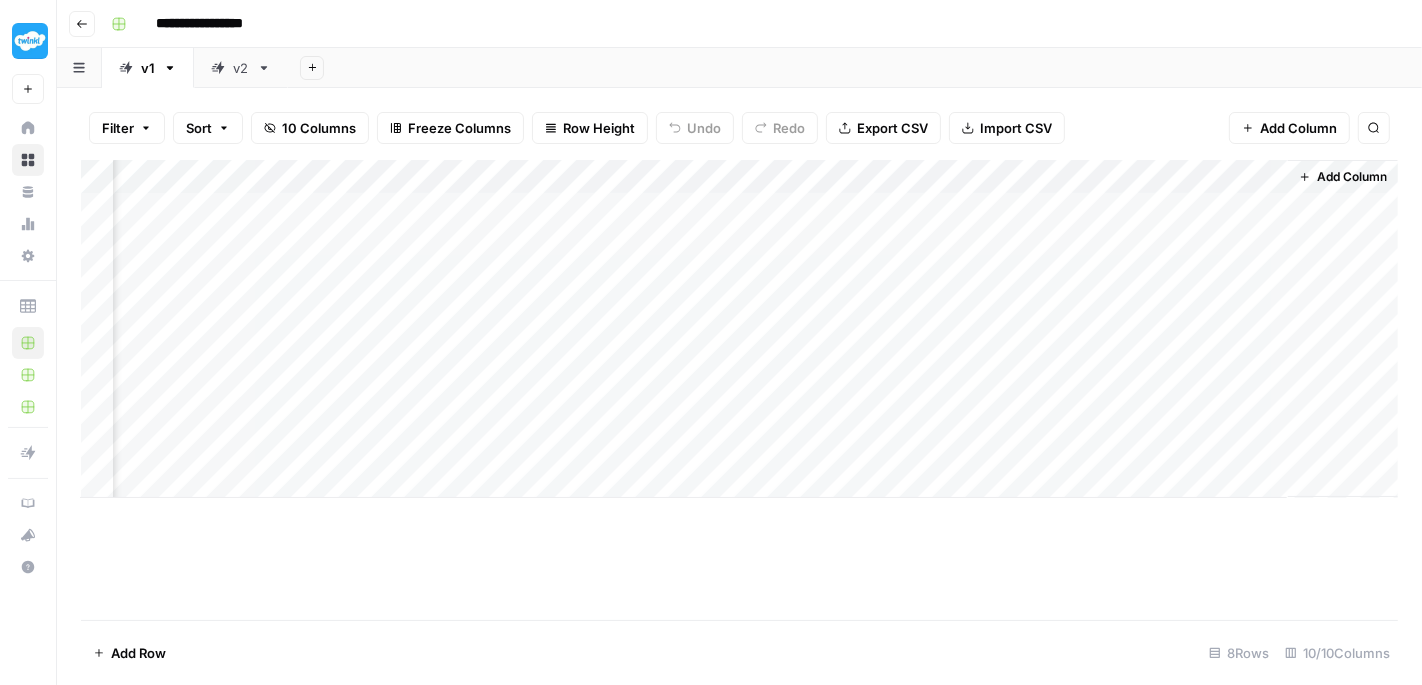 scroll, scrollTop: 0, scrollLeft: 0, axis: both 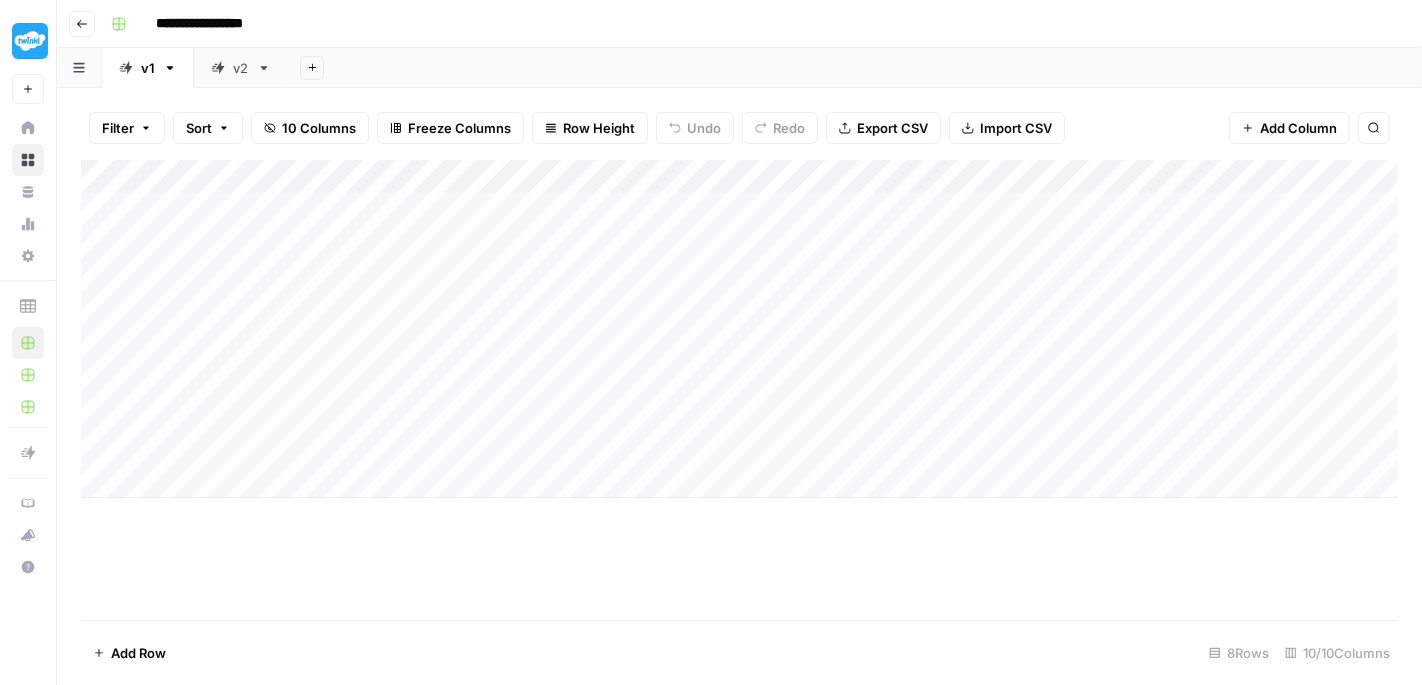 click on "Add Column" at bounding box center (739, 390) 